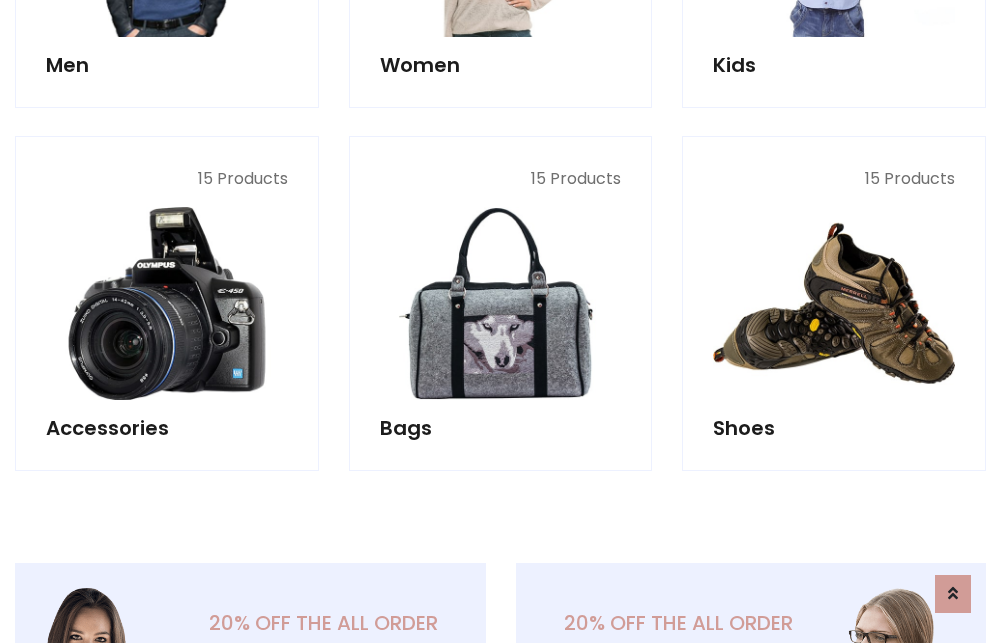 scroll, scrollTop: 853, scrollLeft: 0, axis: vertical 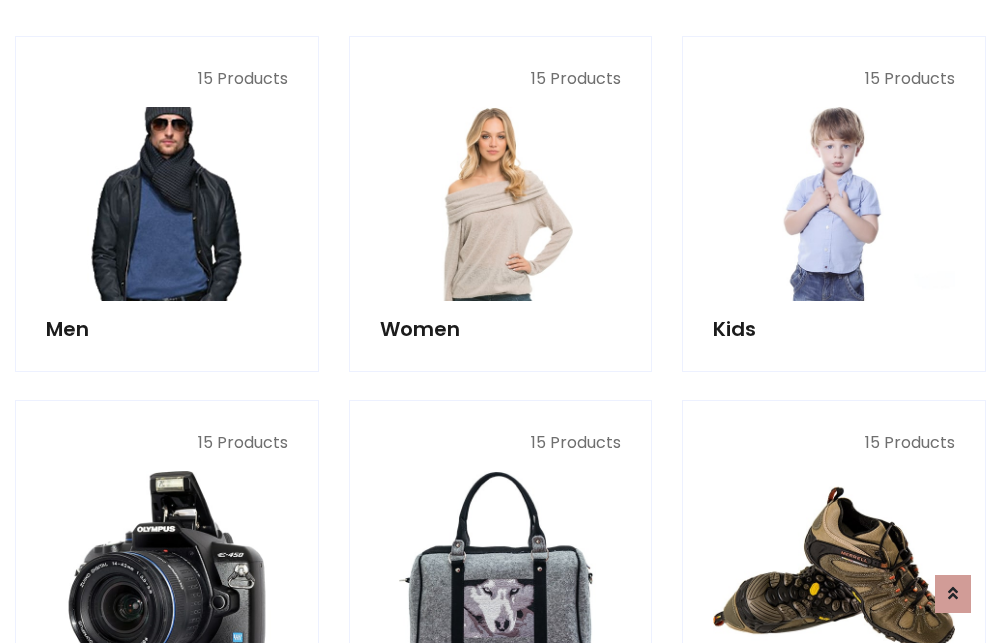 click at bounding box center [167, 204] 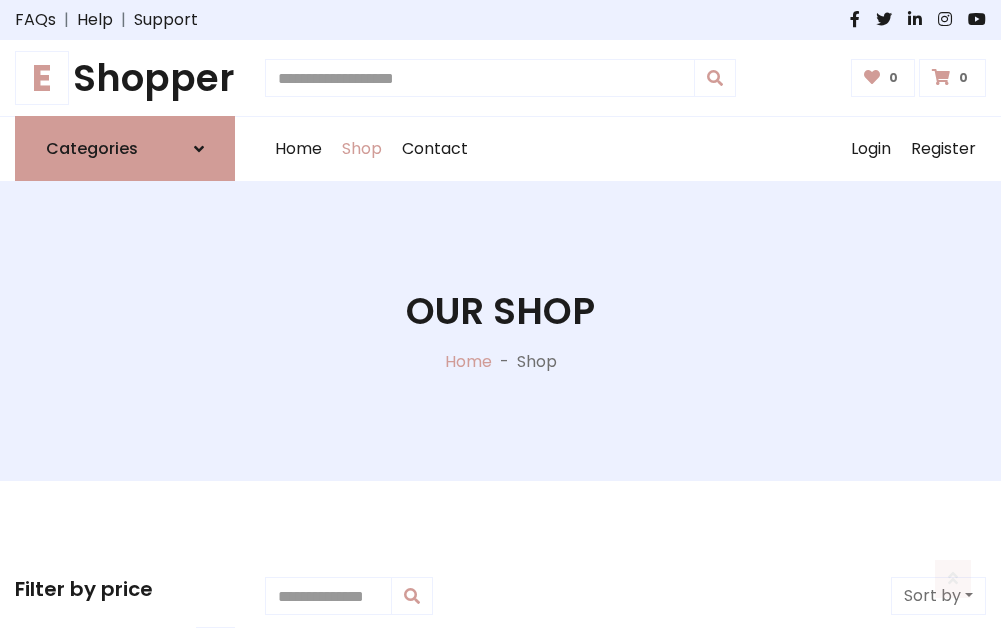 scroll, scrollTop: 807, scrollLeft: 0, axis: vertical 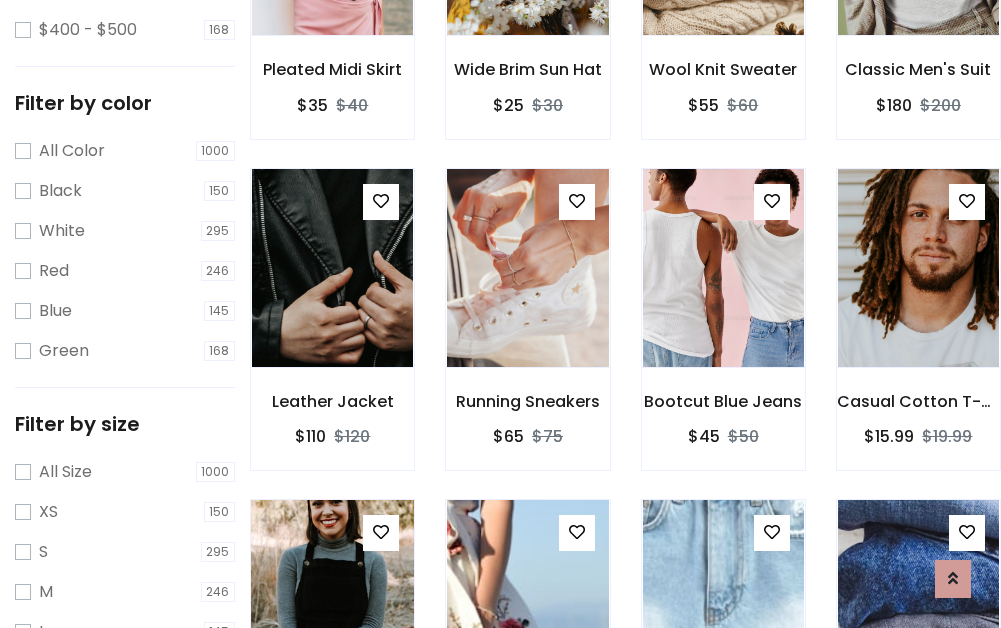 click at bounding box center (332, 599) 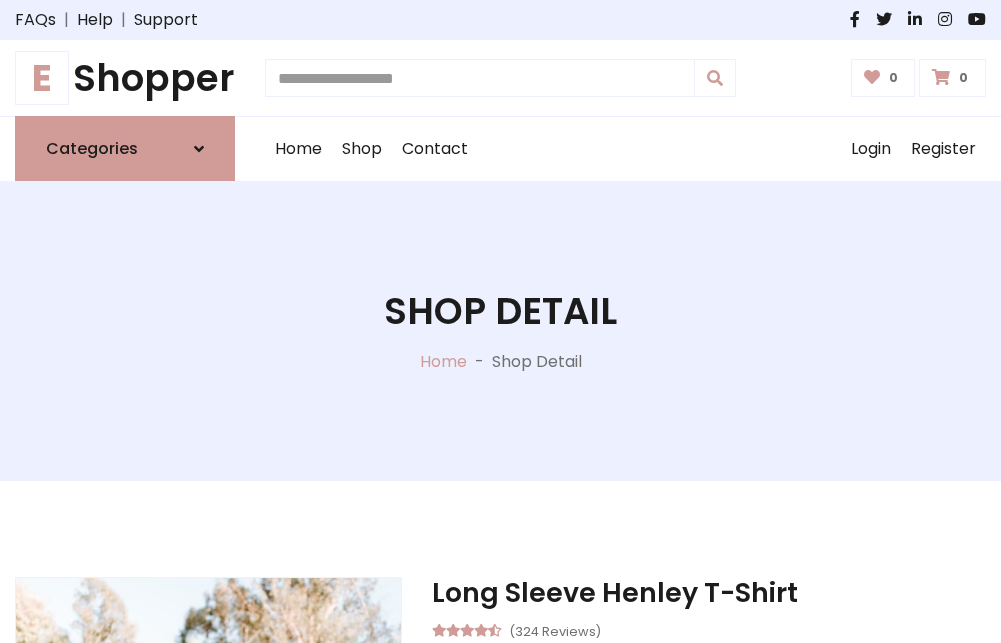 scroll, scrollTop: 0, scrollLeft: 0, axis: both 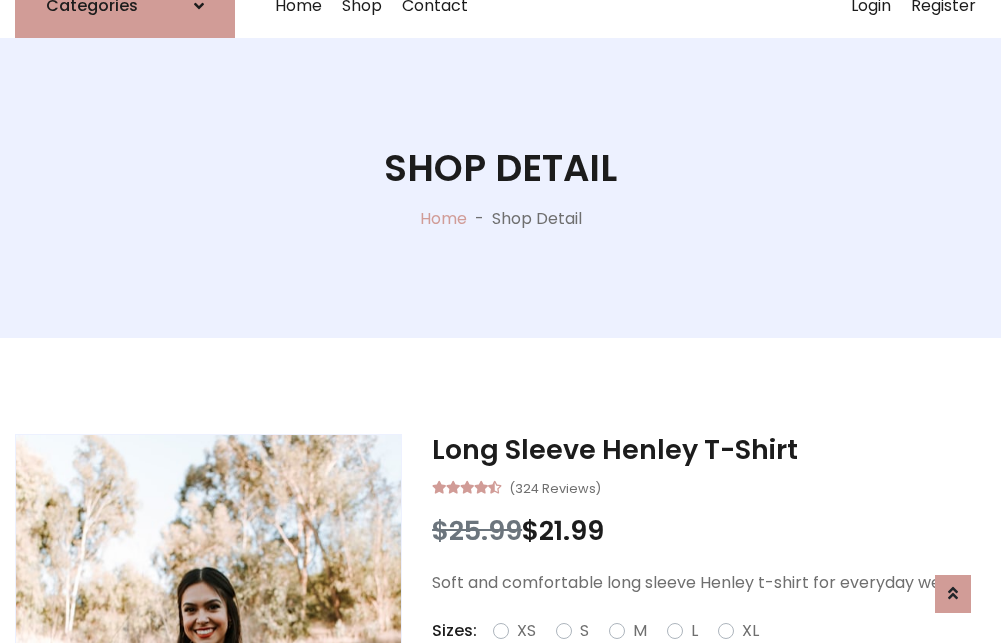 click on "Red" at bounding box center (722, 655) 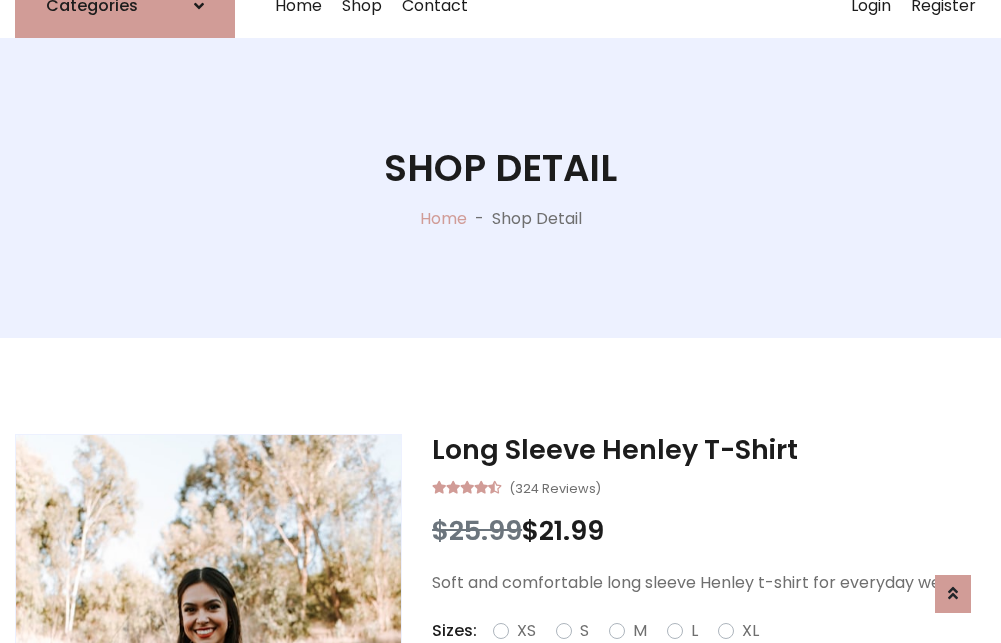 scroll, scrollTop: 167, scrollLeft: 0, axis: vertical 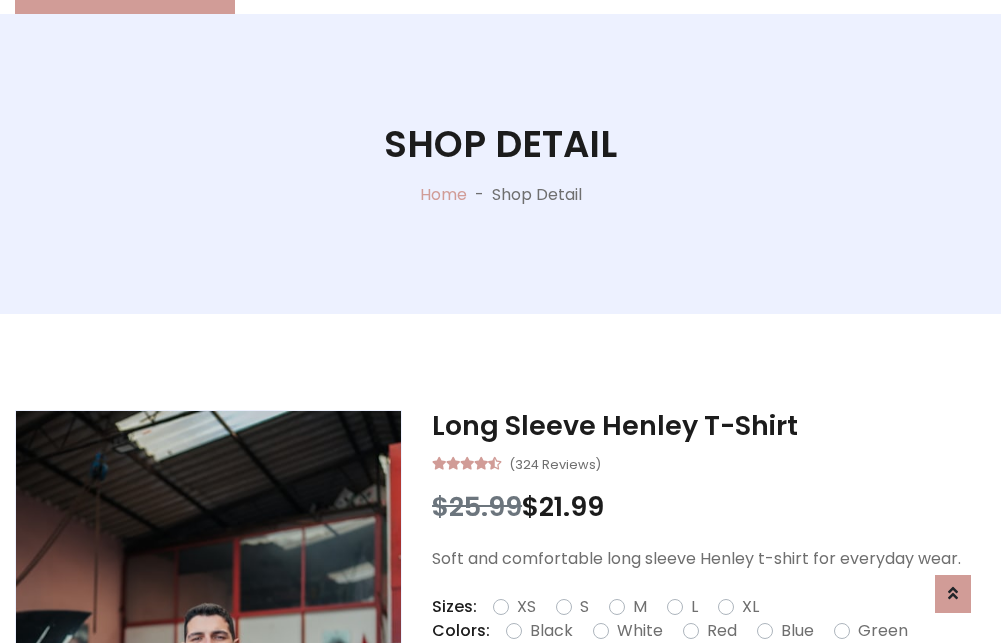 click on "Add To Cart" at bounding box center (653, 694) 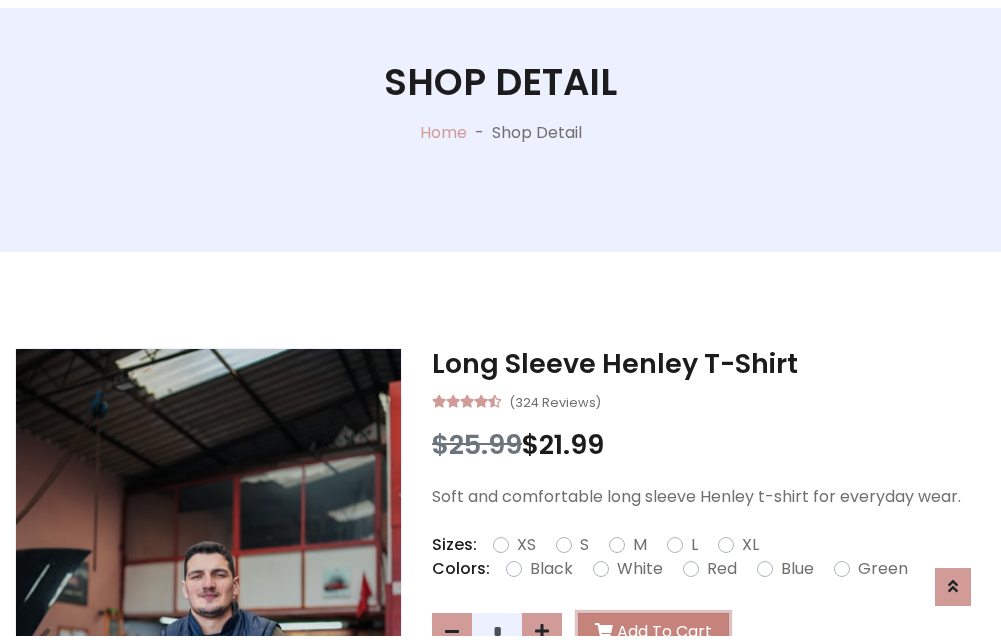 scroll, scrollTop: 0, scrollLeft: 0, axis: both 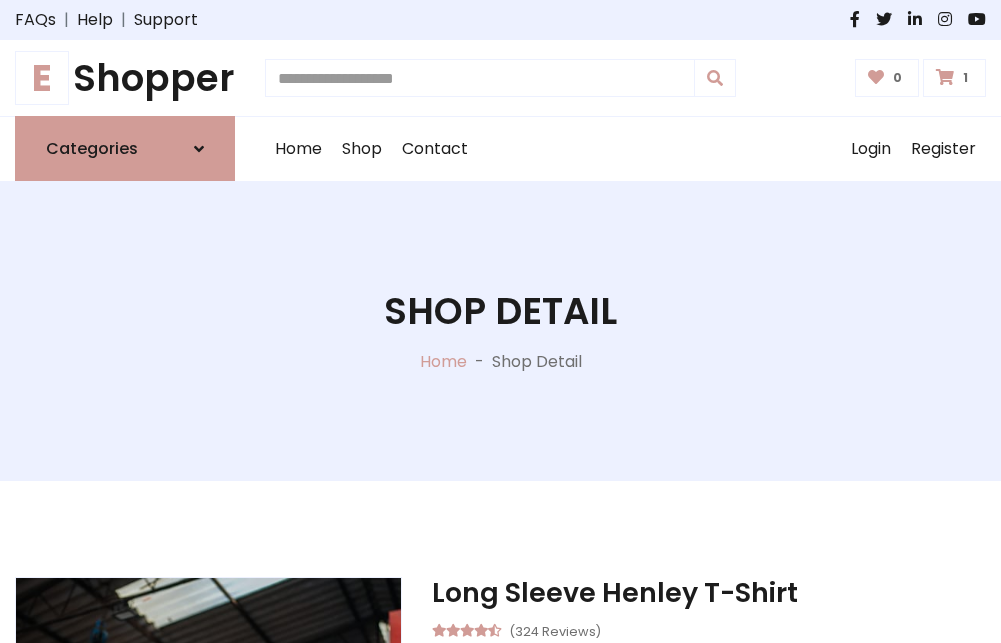 click at bounding box center (945, 77) 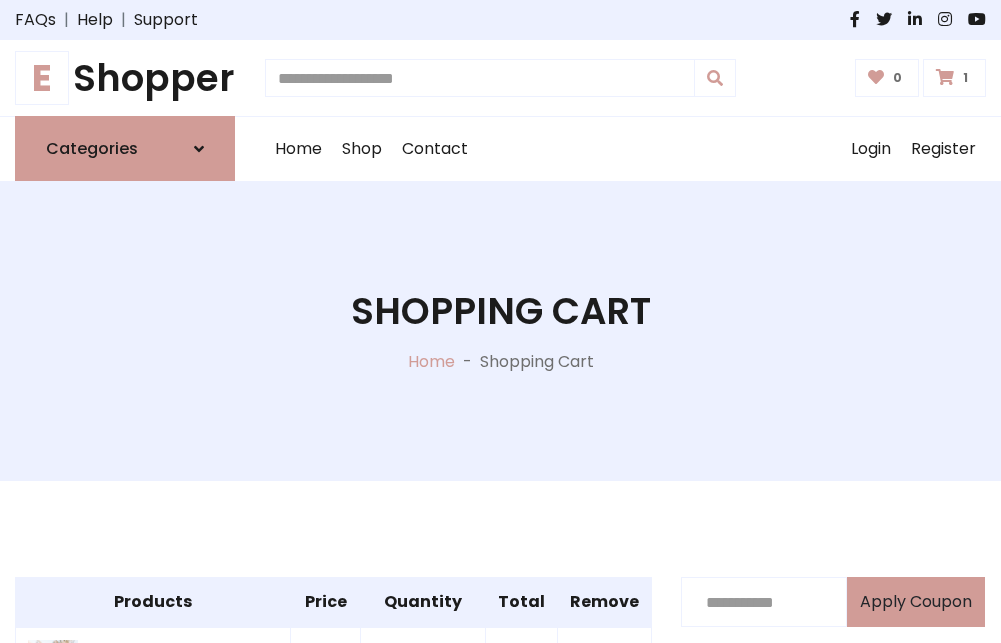 scroll, scrollTop: 474, scrollLeft: 0, axis: vertical 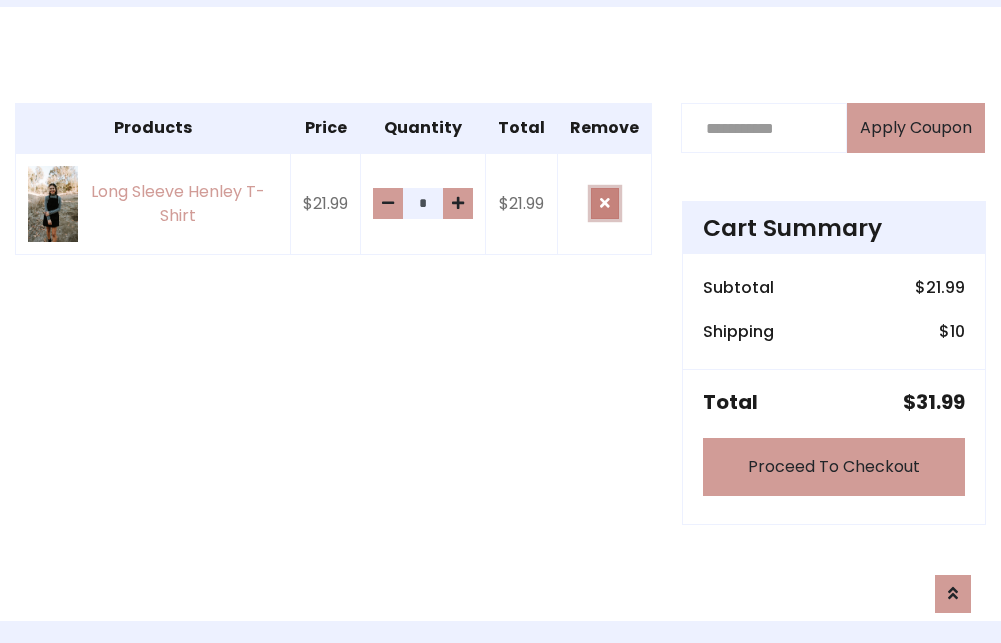 click at bounding box center [605, 203] 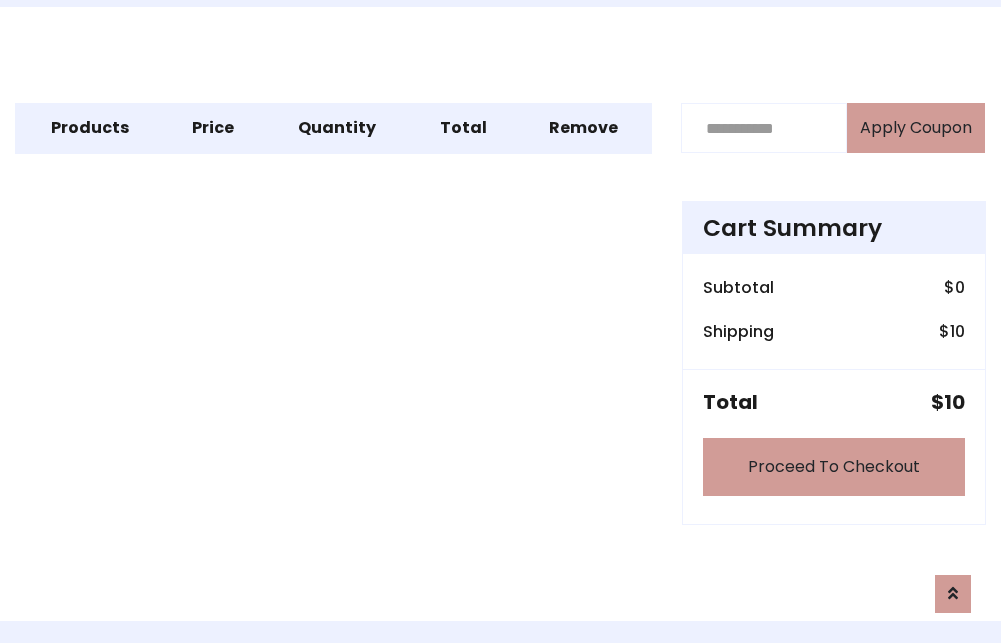 scroll, scrollTop: 247, scrollLeft: 0, axis: vertical 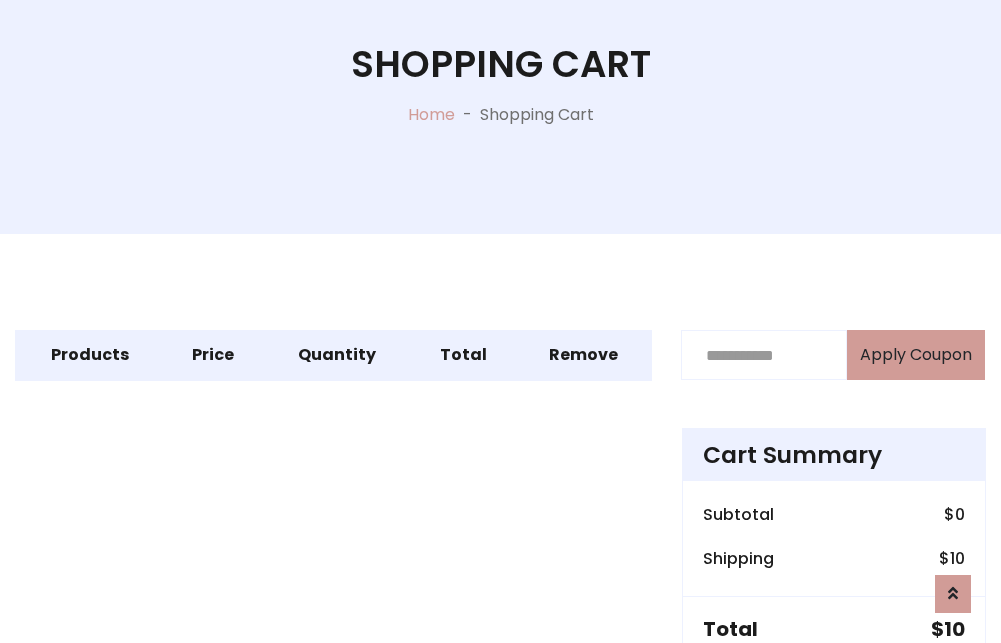 click on "Proceed To Checkout" at bounding box center (834, 694) 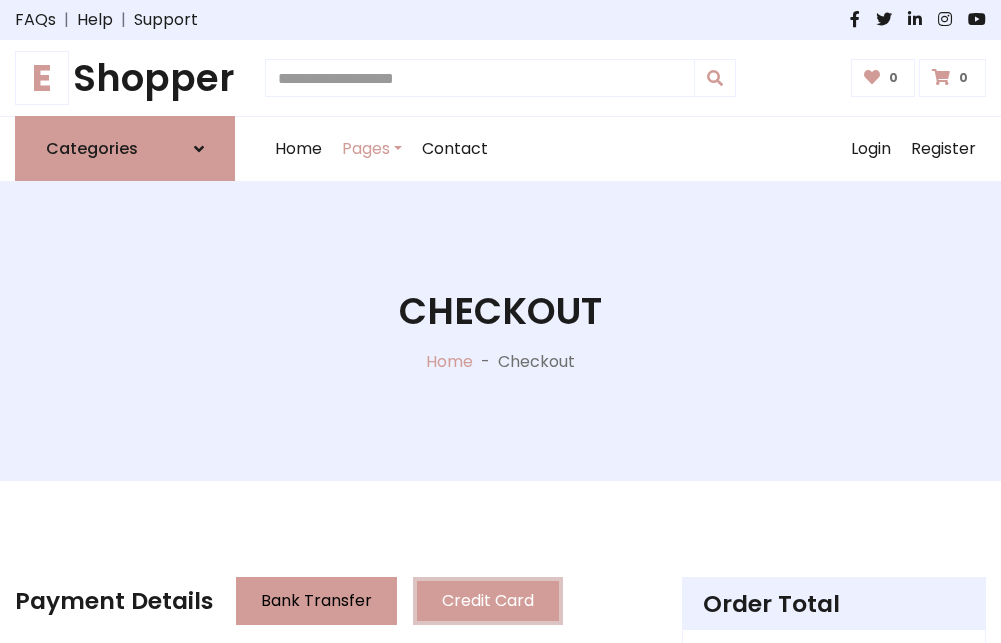 scroll, scrollTop: 137, scrollLeft: 0, axis: vertical 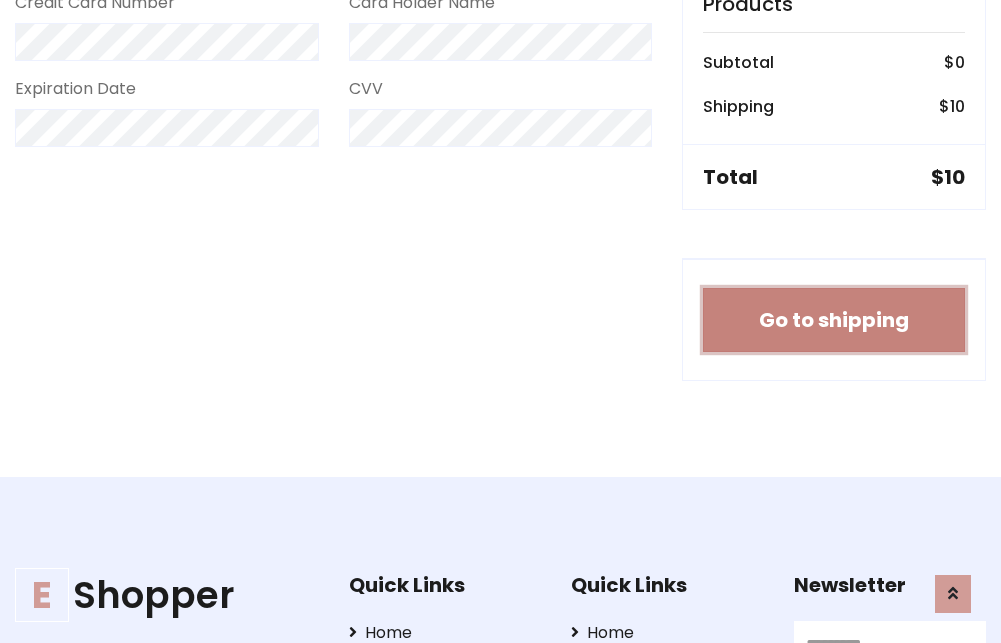 click on "Go to shipping" at bounding box center (834, 320) 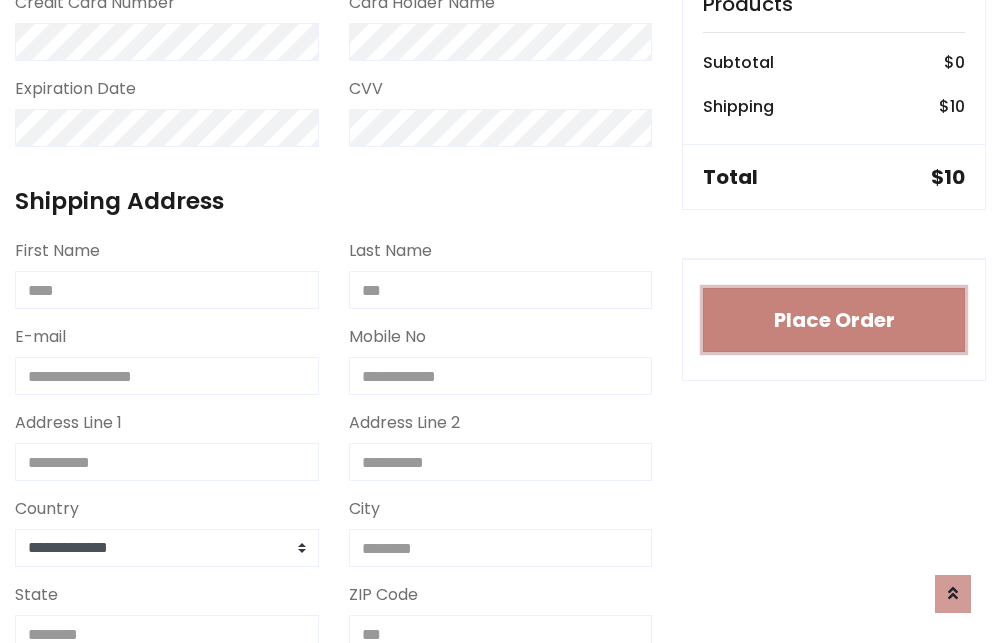 type 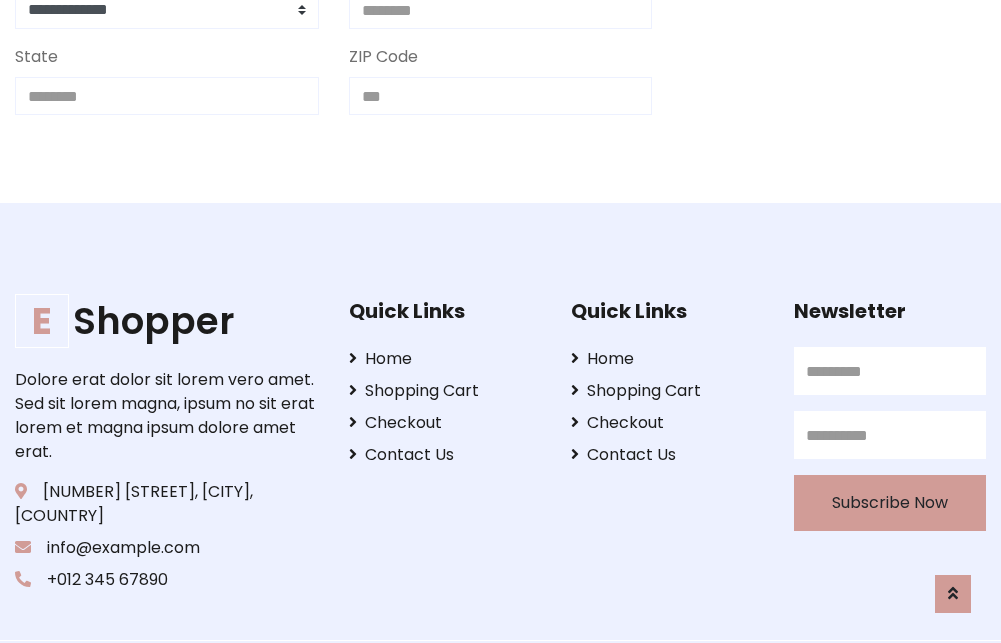 scroll, scrollTop: 713, scrollLeft: 0, axis: vertical 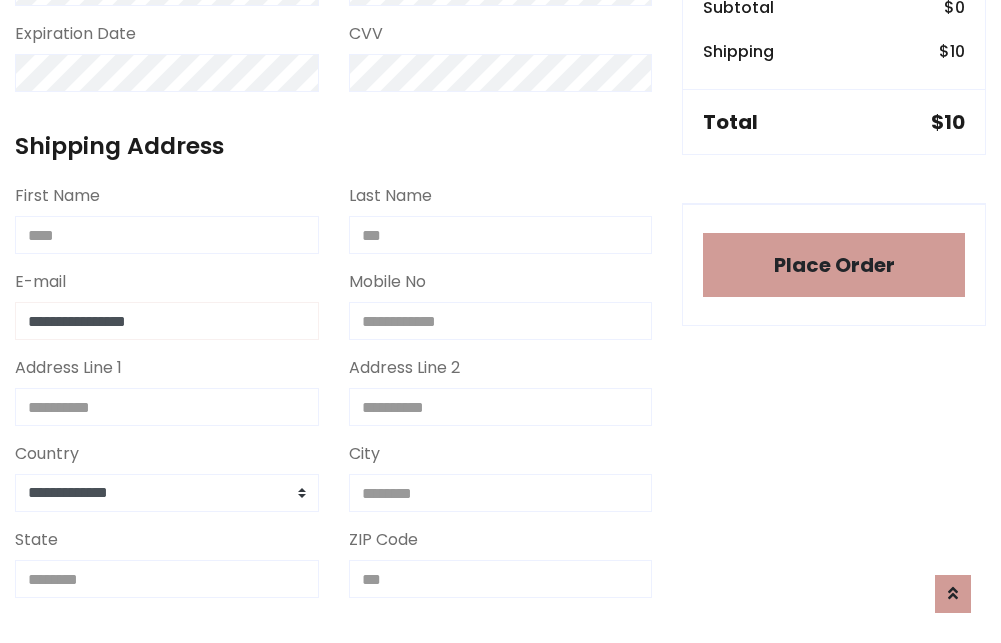 type on "**********" 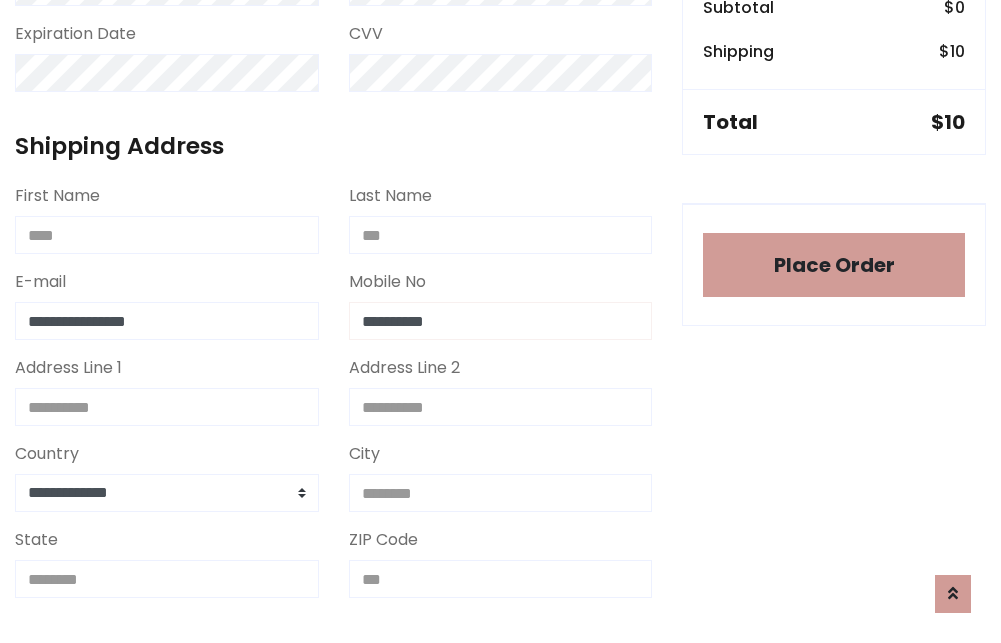 type on "**********" 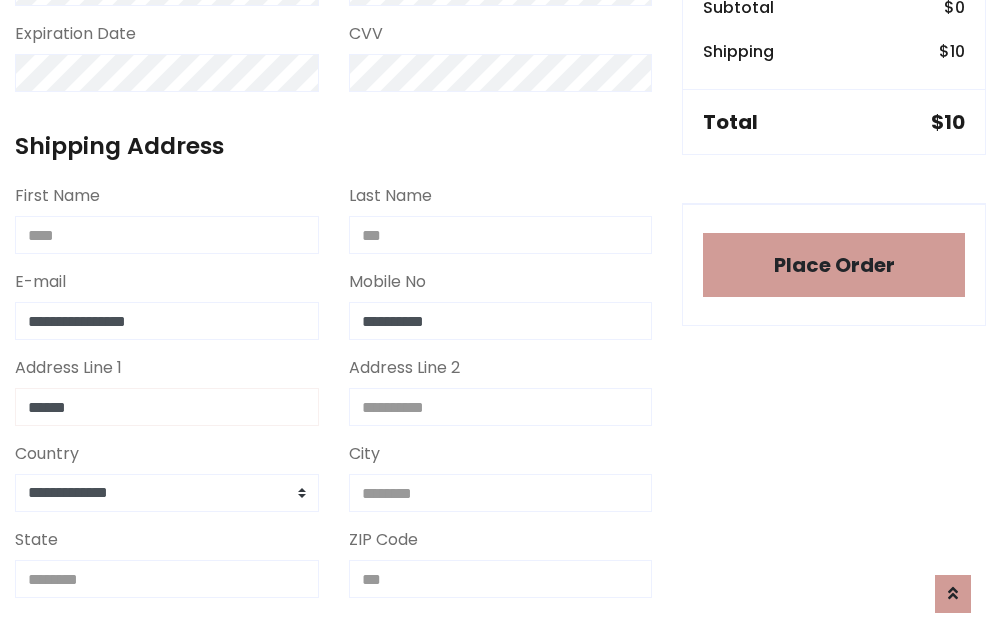 type on "******" 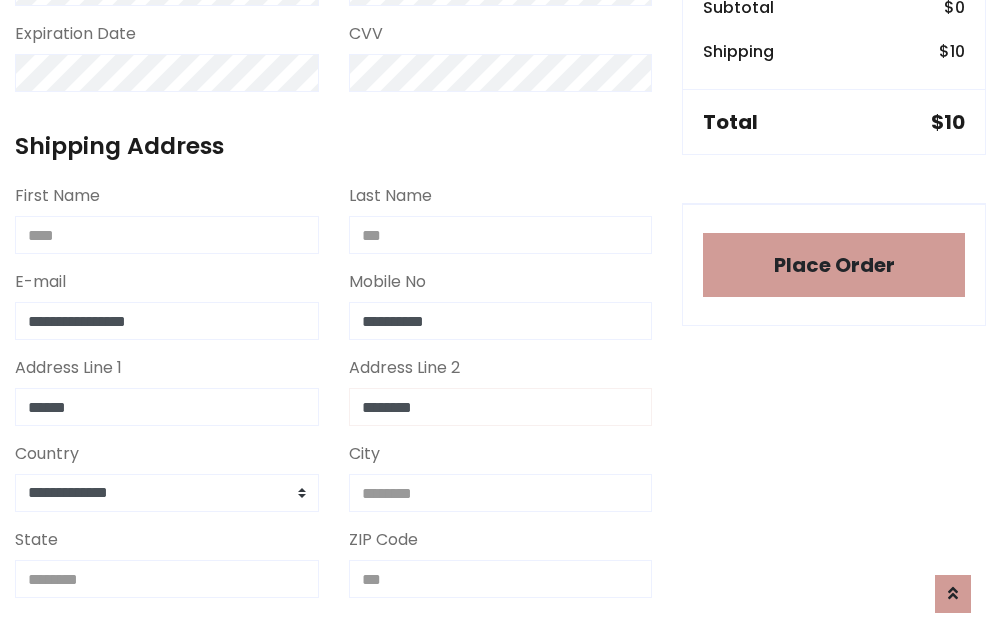 type on "********" 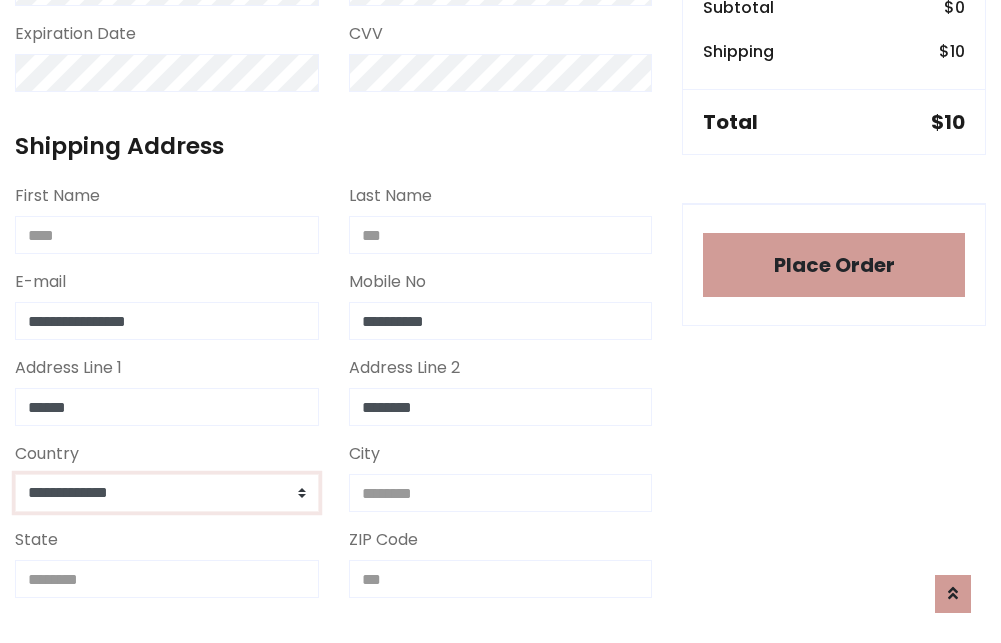 select on "*******" 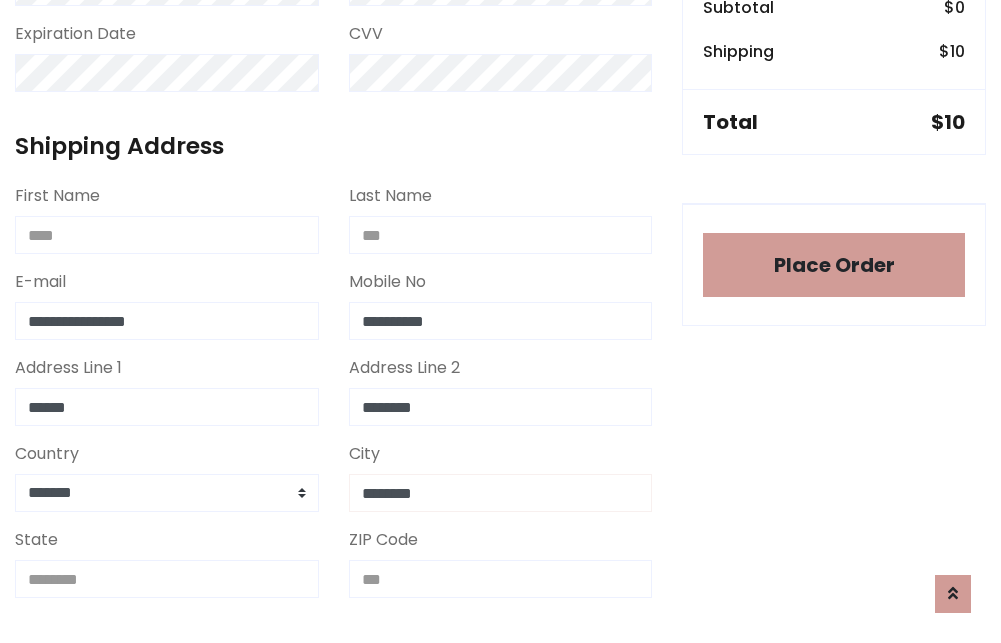 type on "********" 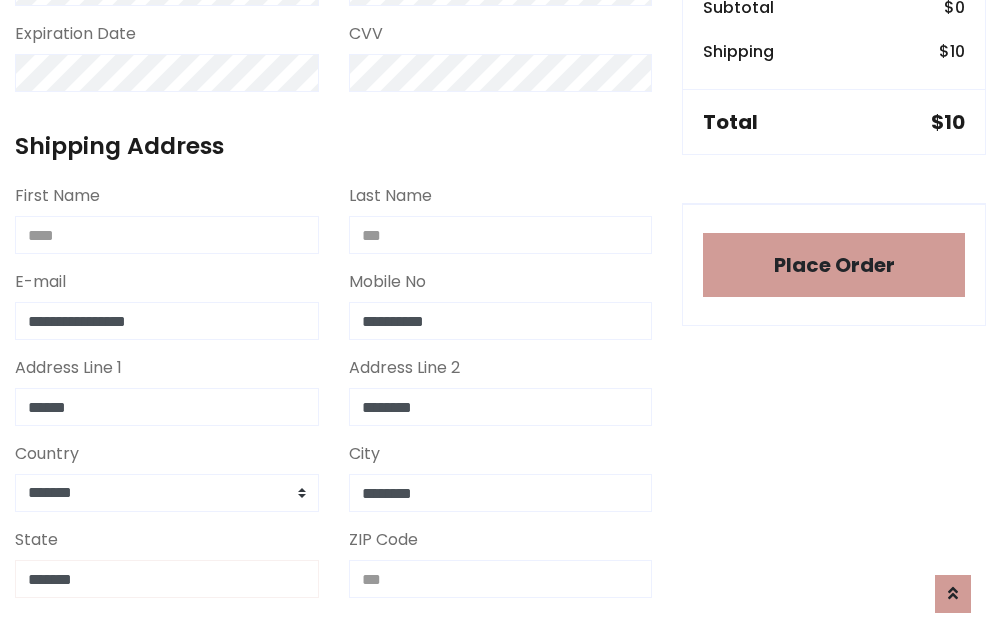 type on "*******" 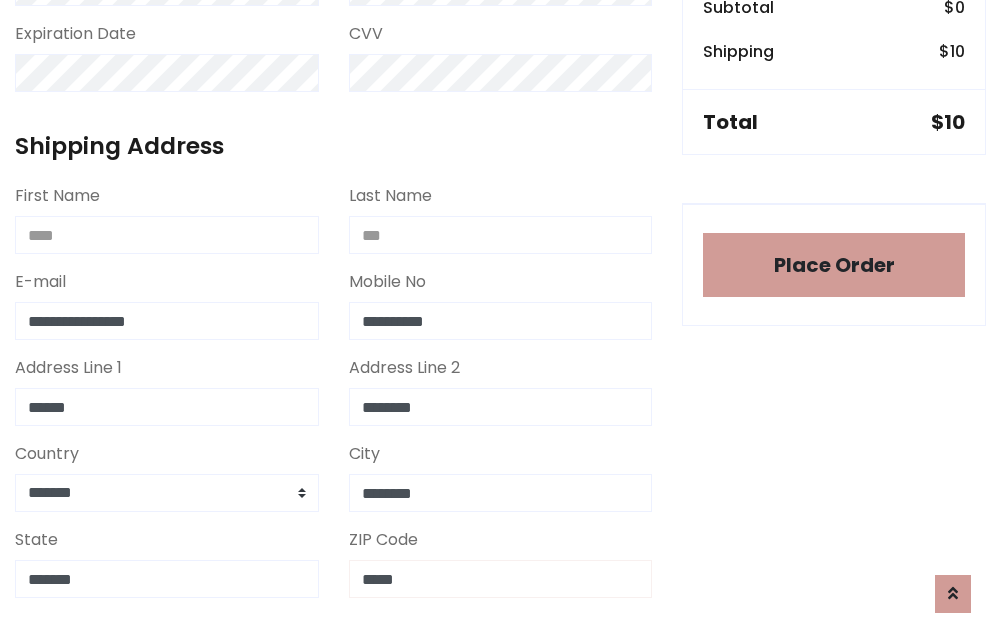 scroll, scrollTop: 403, scrollLeft: 0, axis: vertical 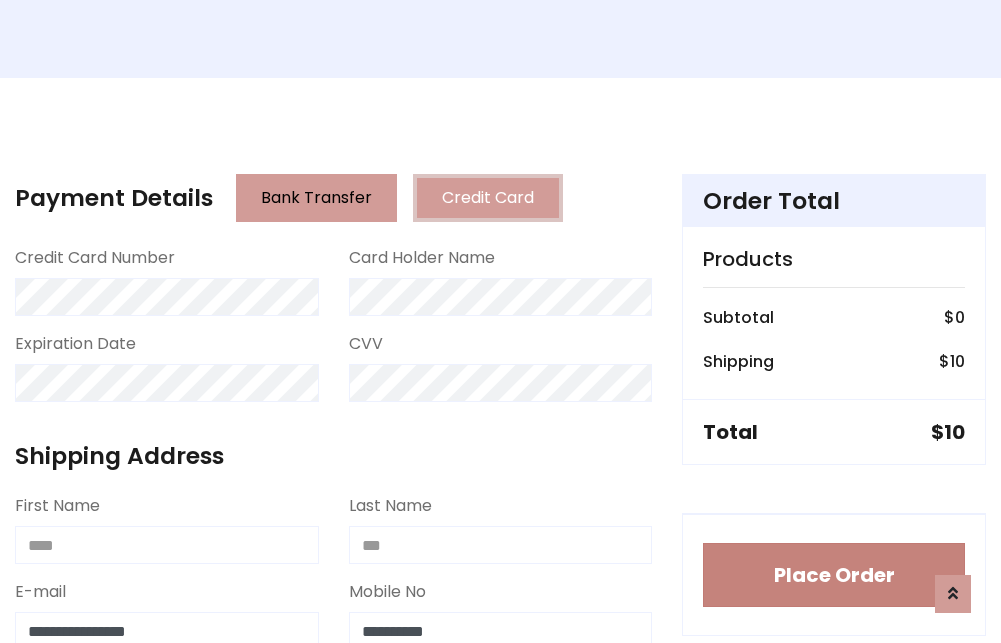 type on "*****" 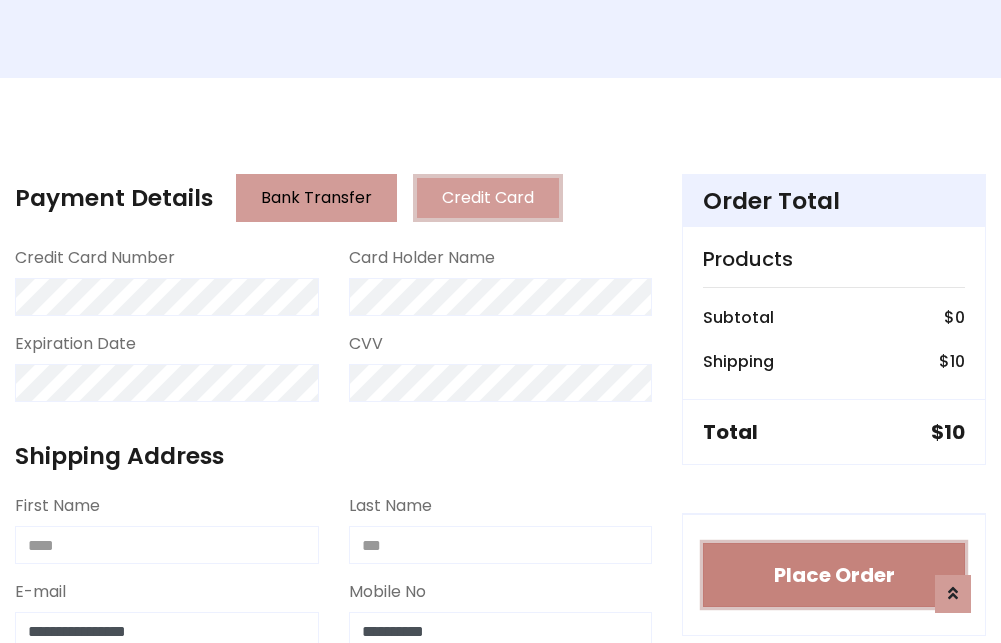 click on "Place Order" at bounding box center (834, 575) 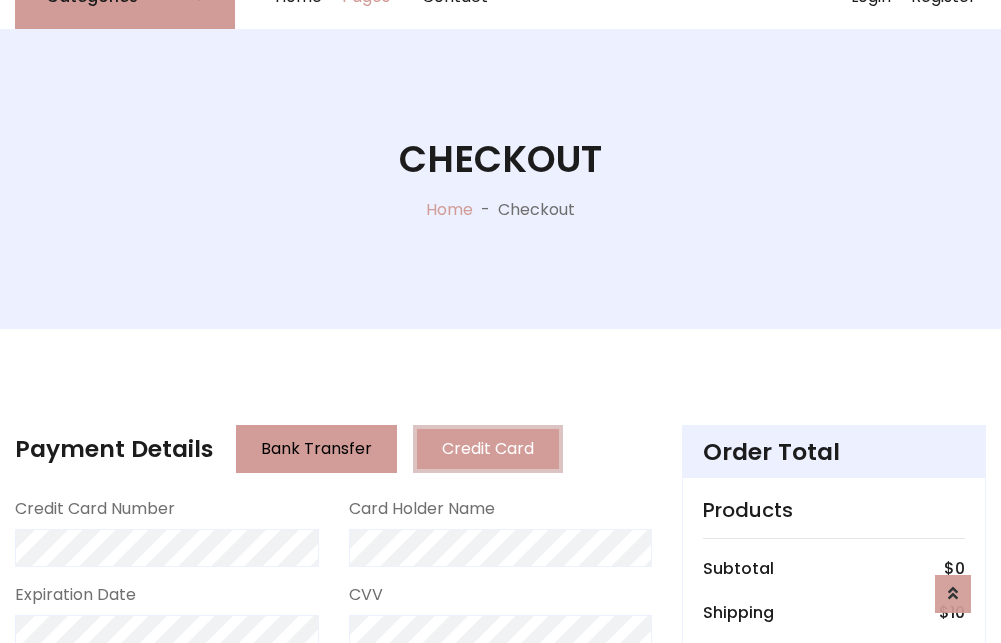 scroll, scrollTop: 0, scrollLeft: 0, axis: both 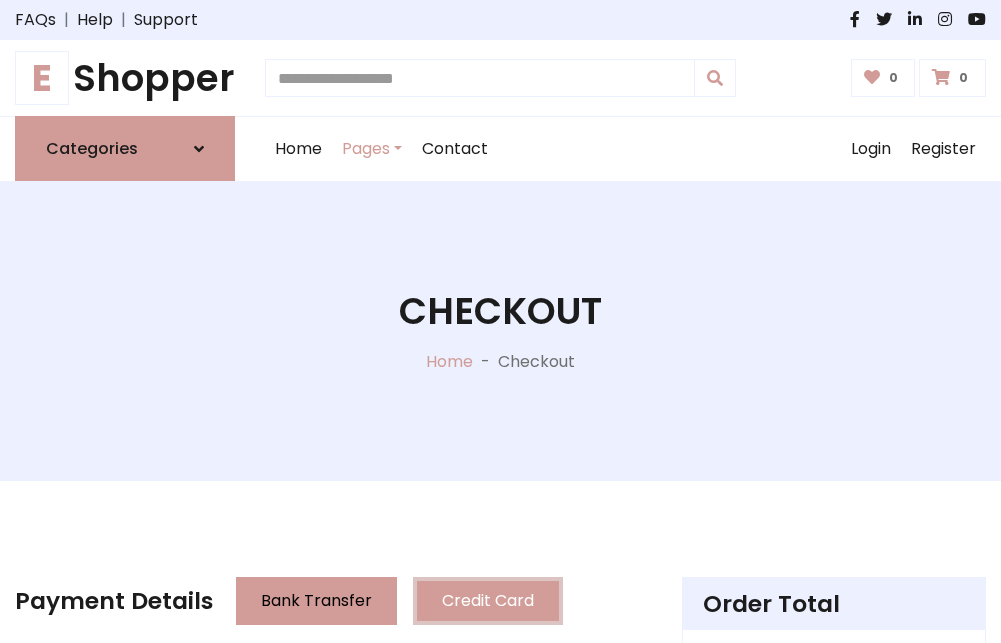click on "E Shopper" at bounding box center (125, 78) 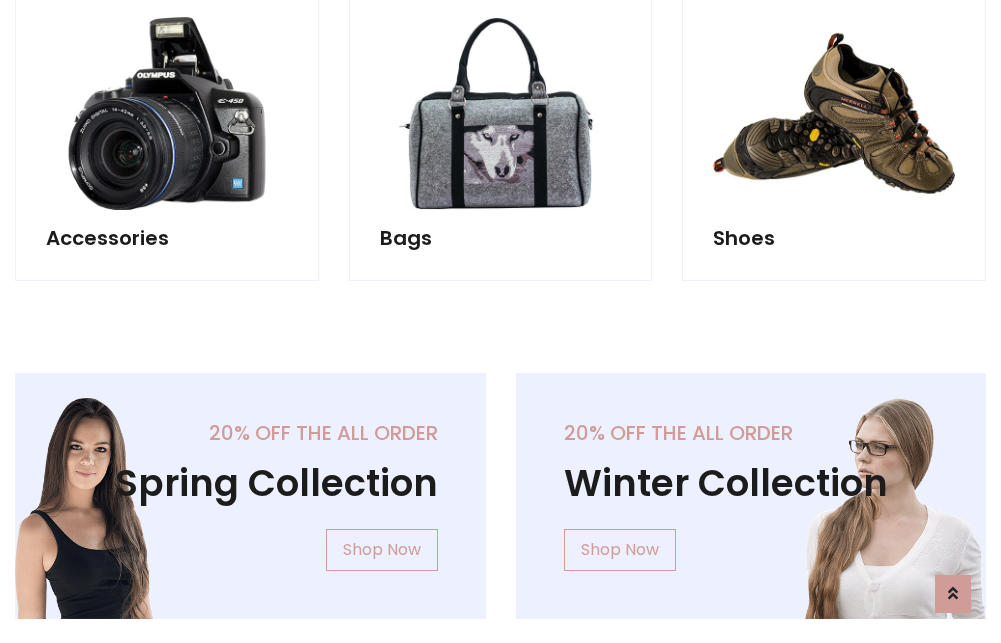 scroll, scrollTop: 770, scrollLeft: 0, axis: vertical 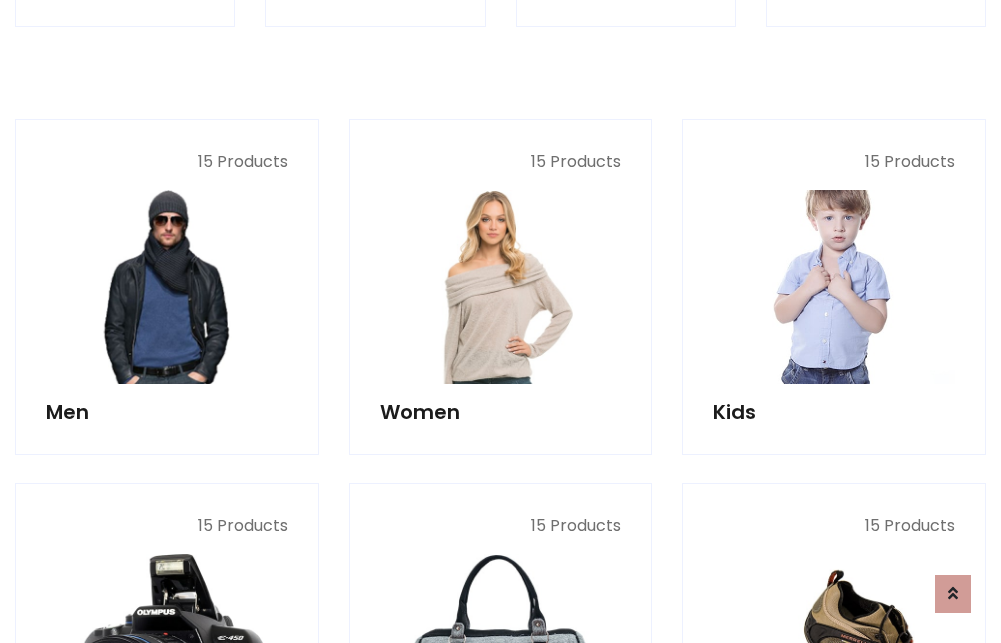 click at bounding box center [834, 287] 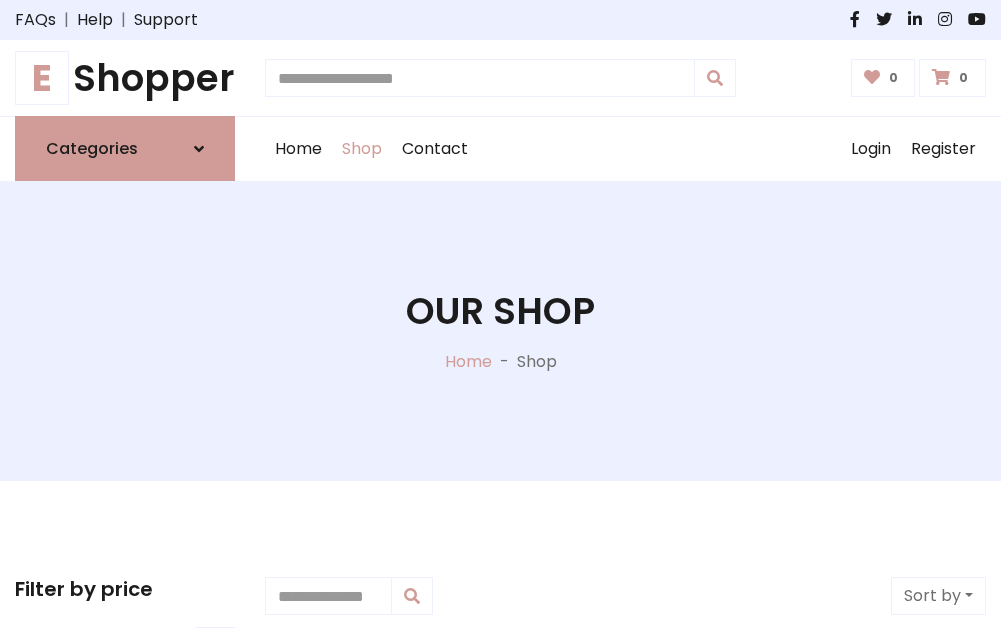 scroll, scrollTop: 549, scrollLeft: 0, axis: vertical 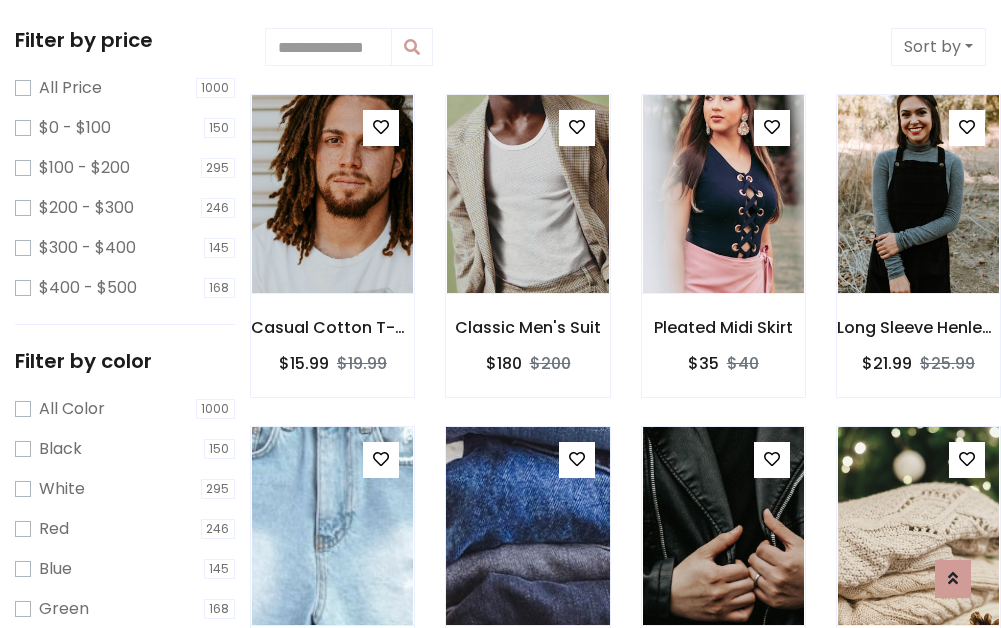 click at bounding box center (577, 459) 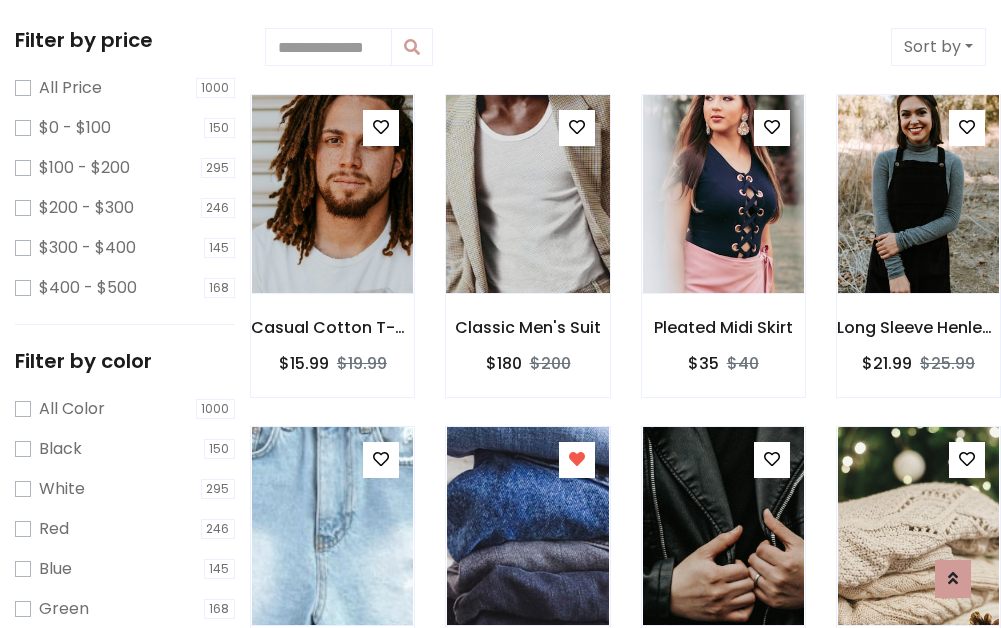 click at bounding box center [527, 194] 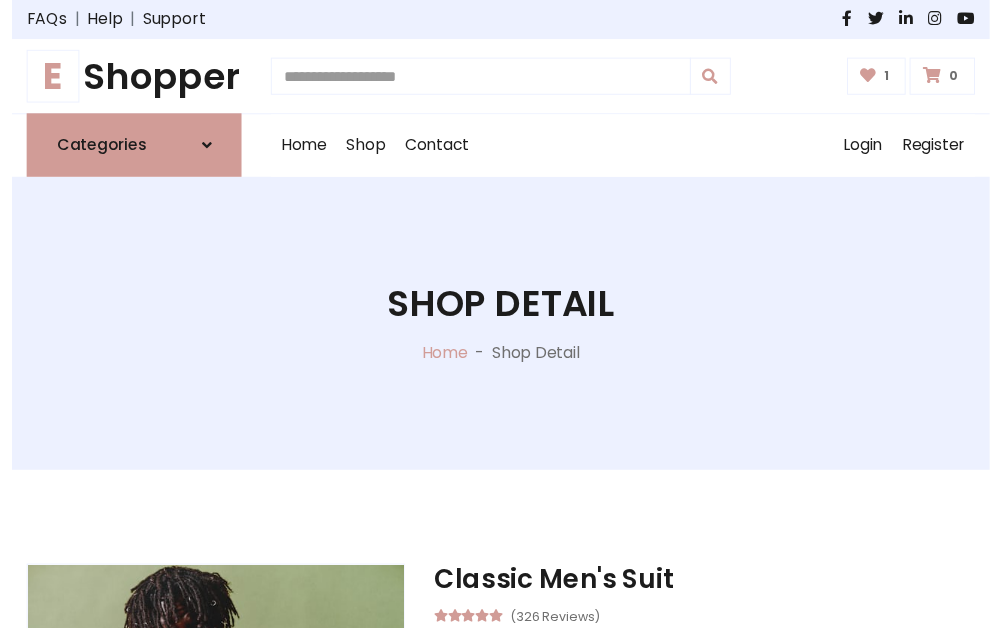 scroll, scrollTop: 262, scrollLeft: 0, axis: vertical 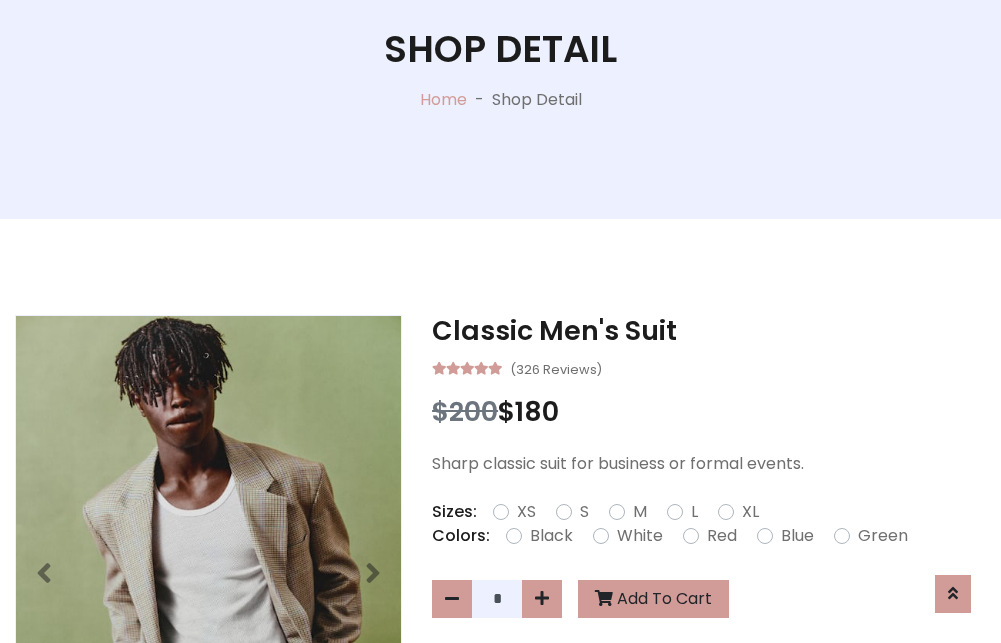 click on "XL" at bounding box center [750, 512] 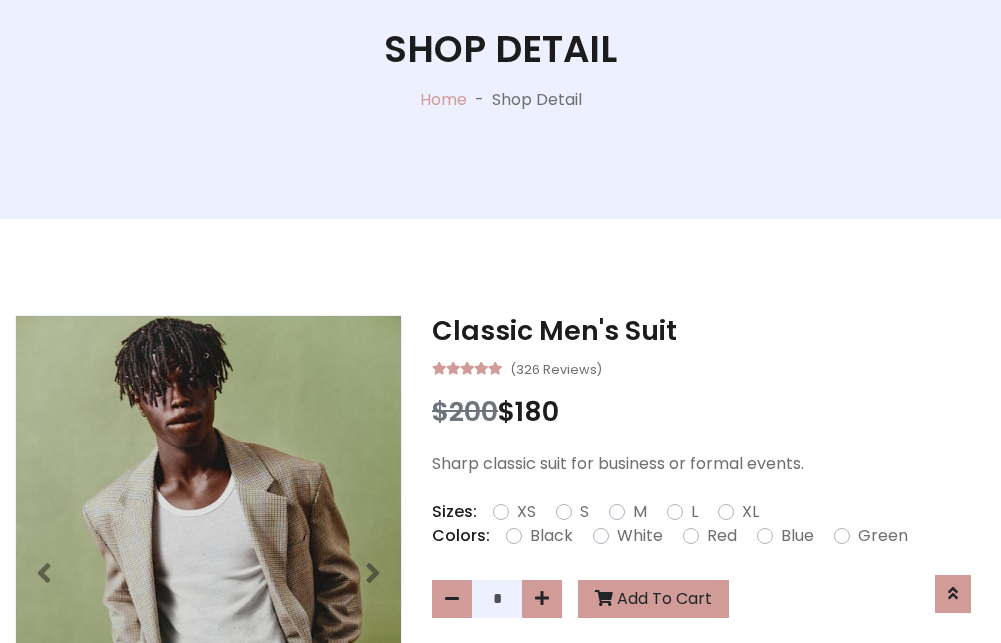 click on "Black" at bounding box center (551, 536) 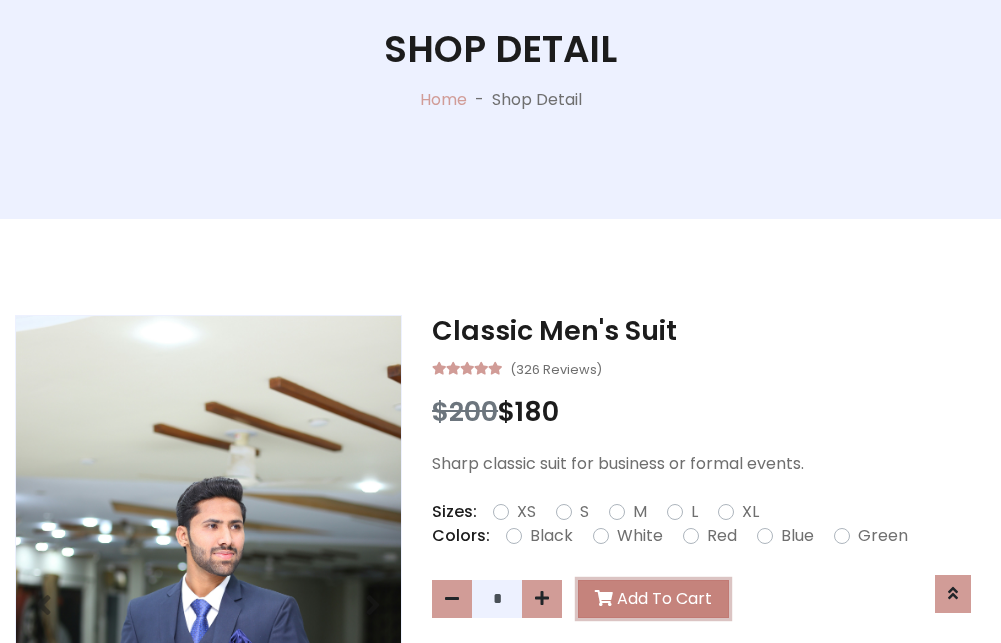 click on "Add To Cart" at bounding box center (653, 599) 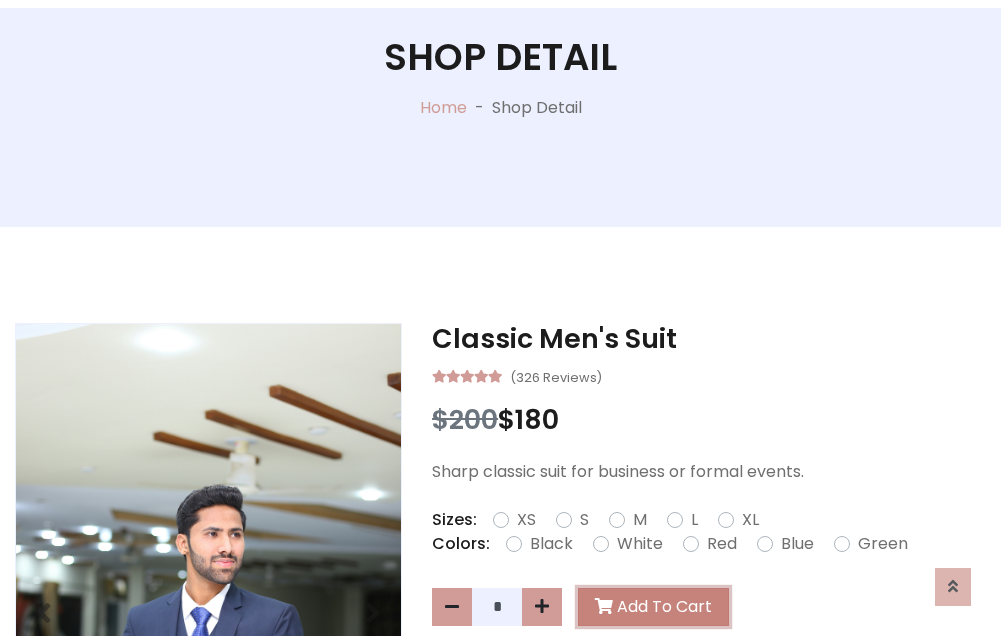 scroll, scrollTop: 0, scrollLeft: 0, axis: both 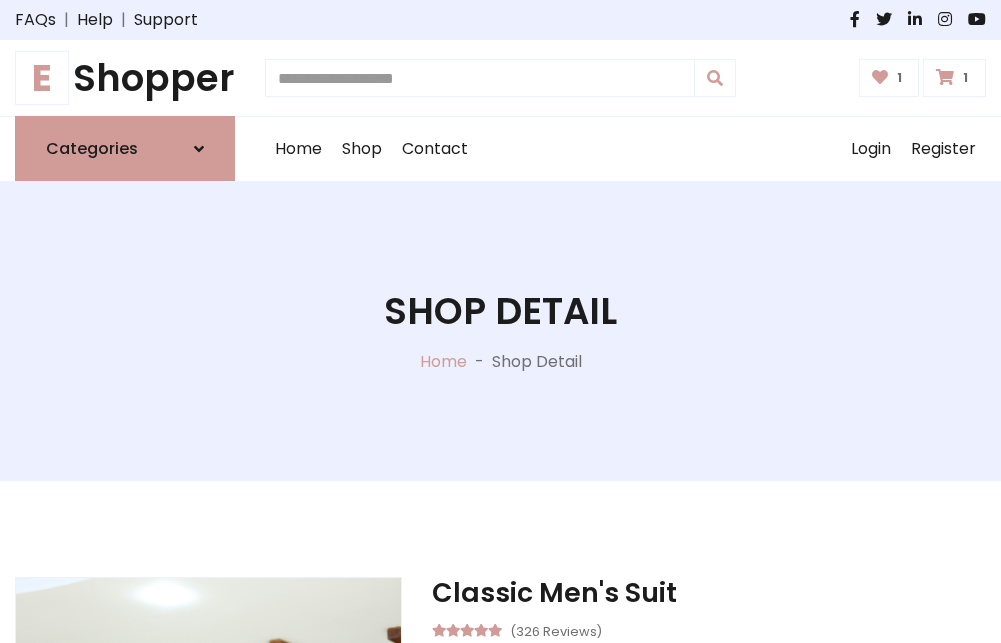 click at bounding box center (945, 77) 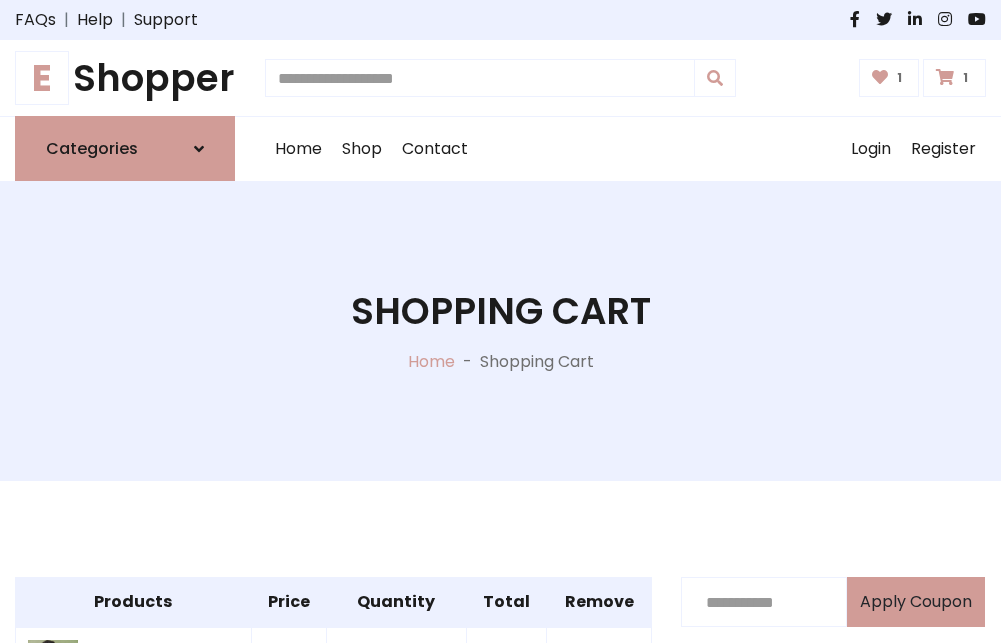 scroll, scrollTop: 570, scrollLeft: 0, axis: vertical 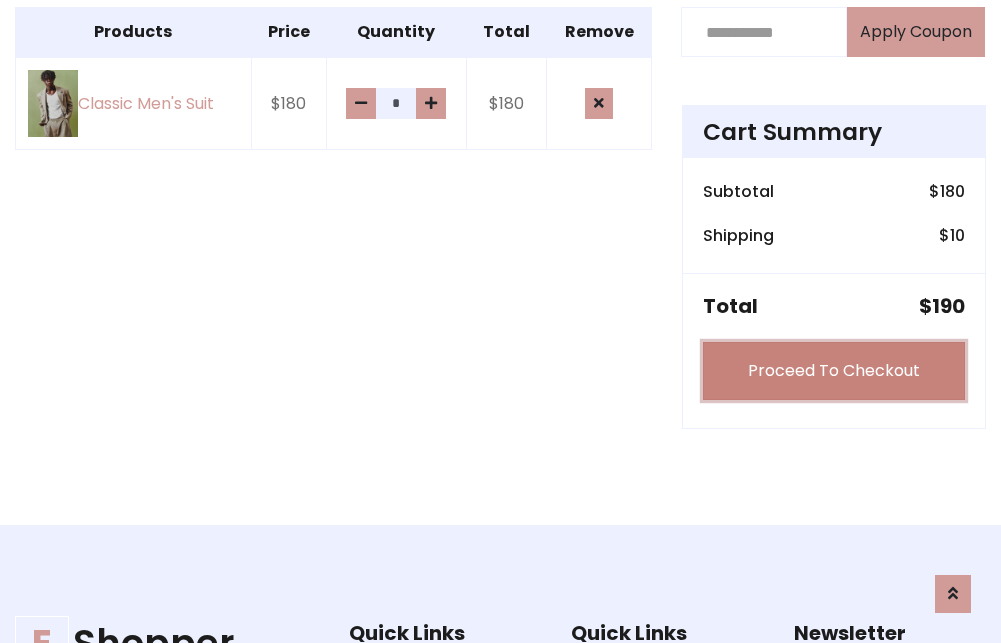 click on "Proceed To Checkout" at bounding box center (834, 371) 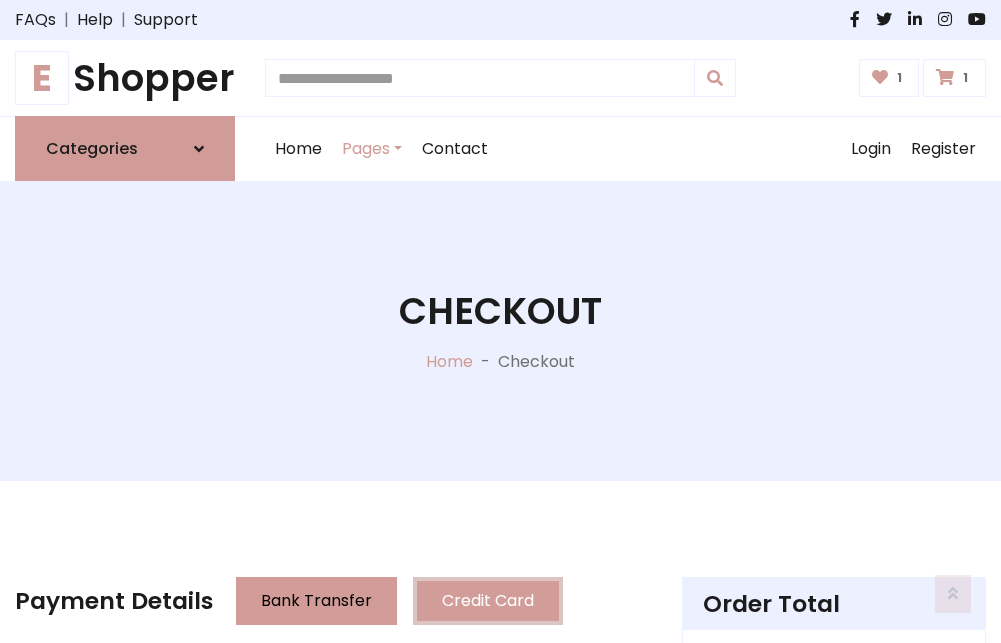 scroll, scrollTop: 201, scrollLeft: 0, axis: vertical 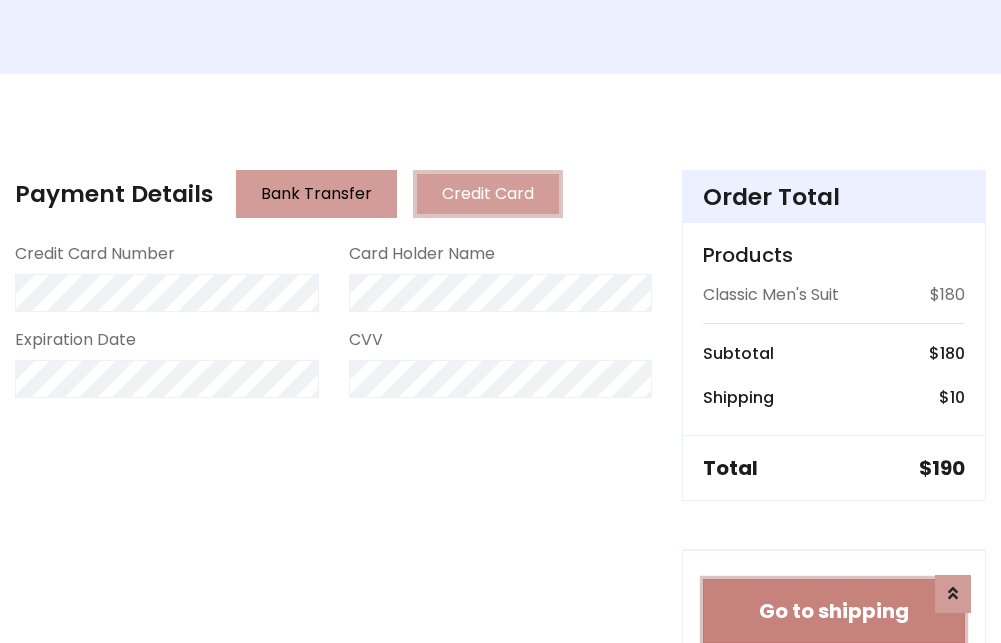 click on "Go to shipping" at bounding box center [834, 611] 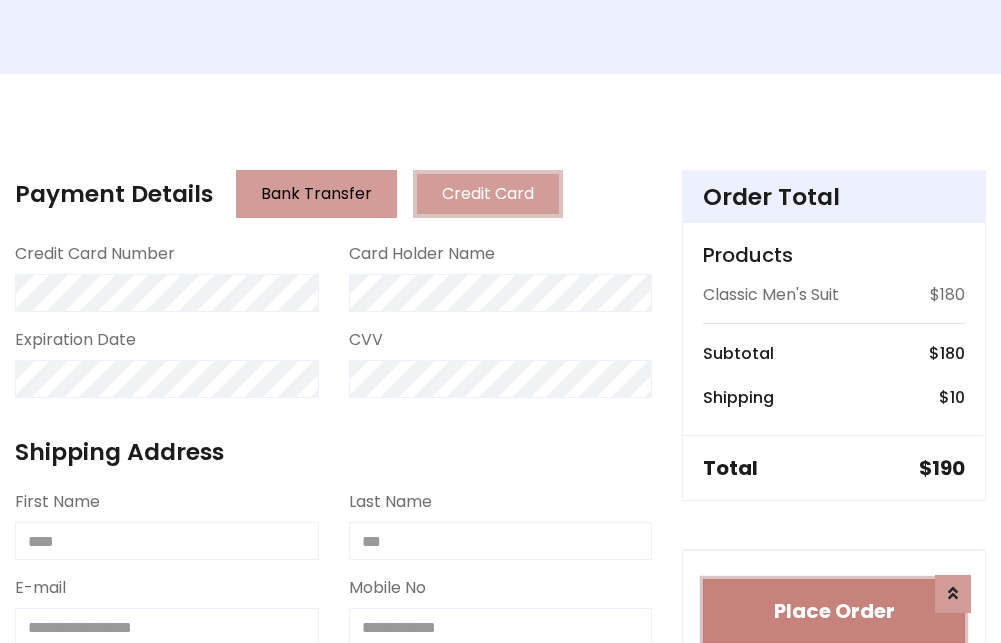 type 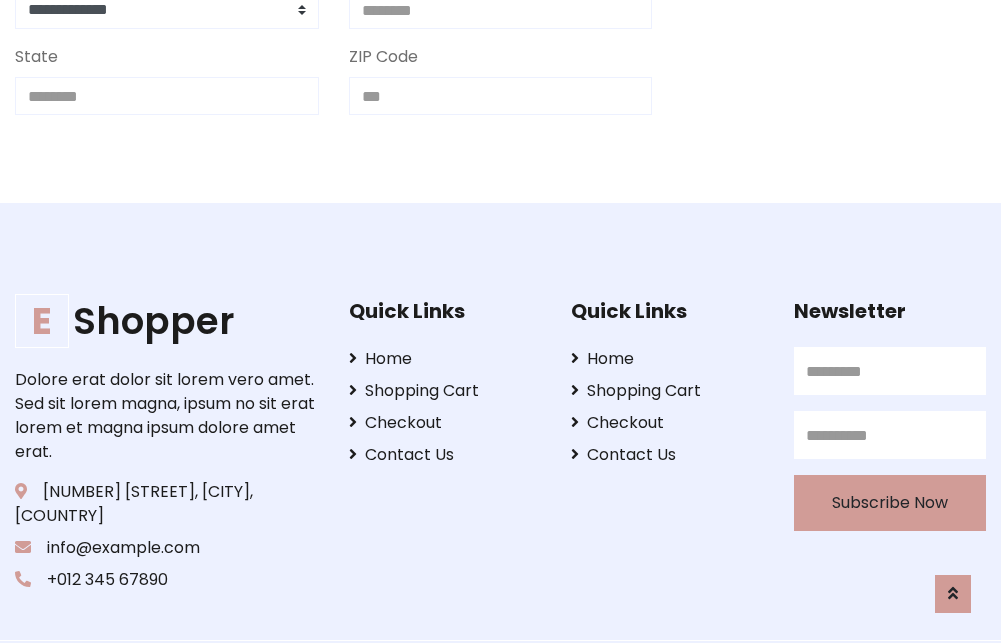 scroll, scrollTop: 713, scrollLeft: 0, axis: vertical 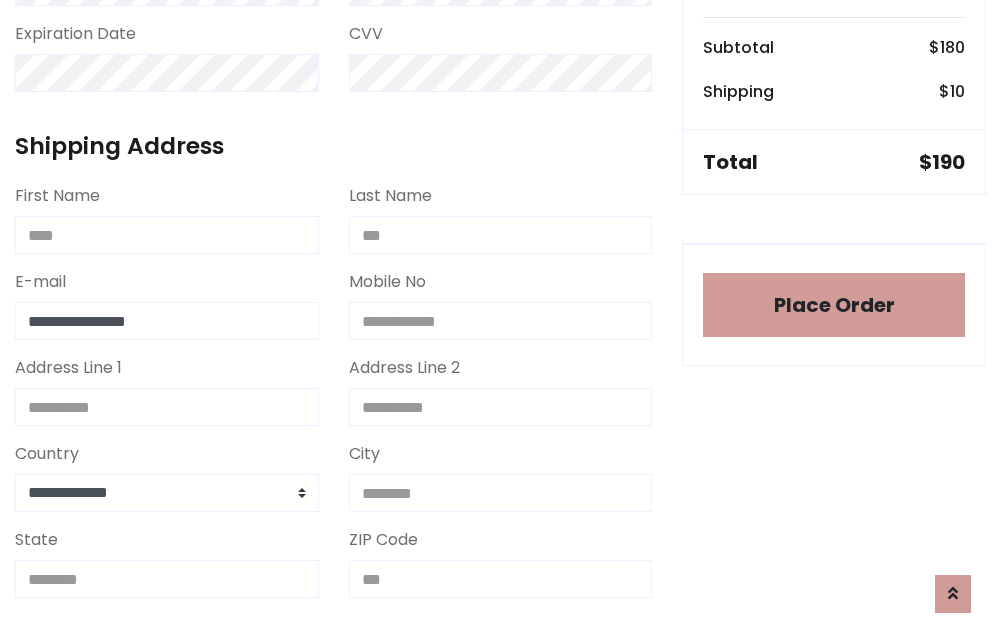 type on "**********" 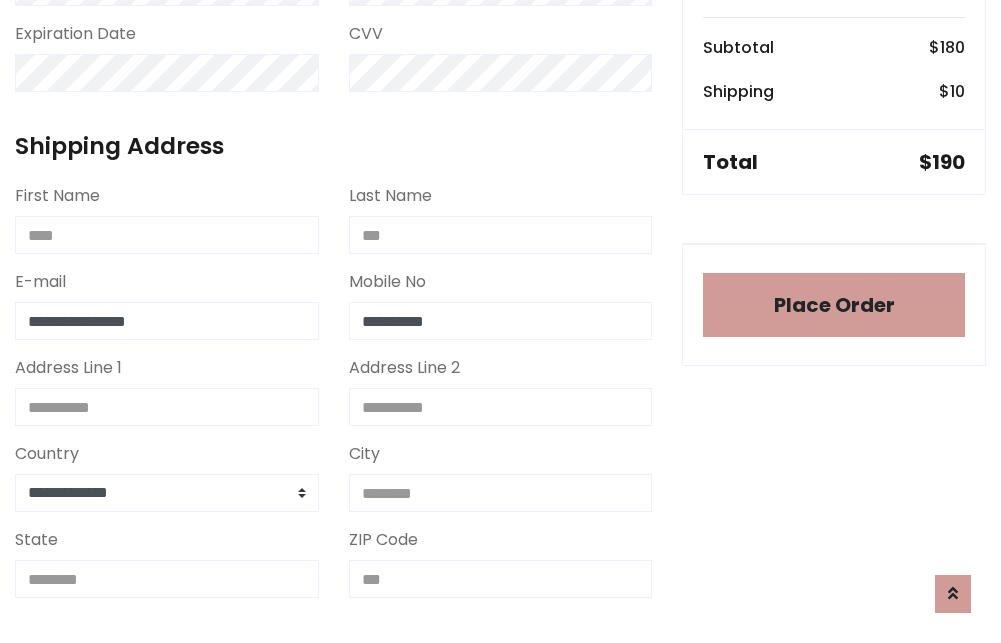 scroll, scrollTop: 573, scrollLeft: 0, axis: vertical 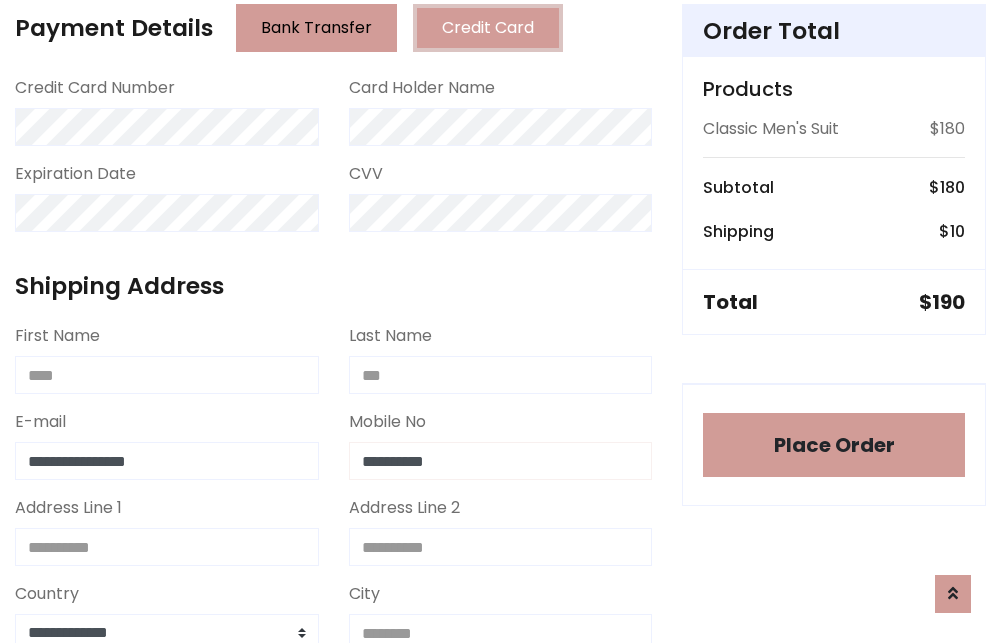 type on "**********" 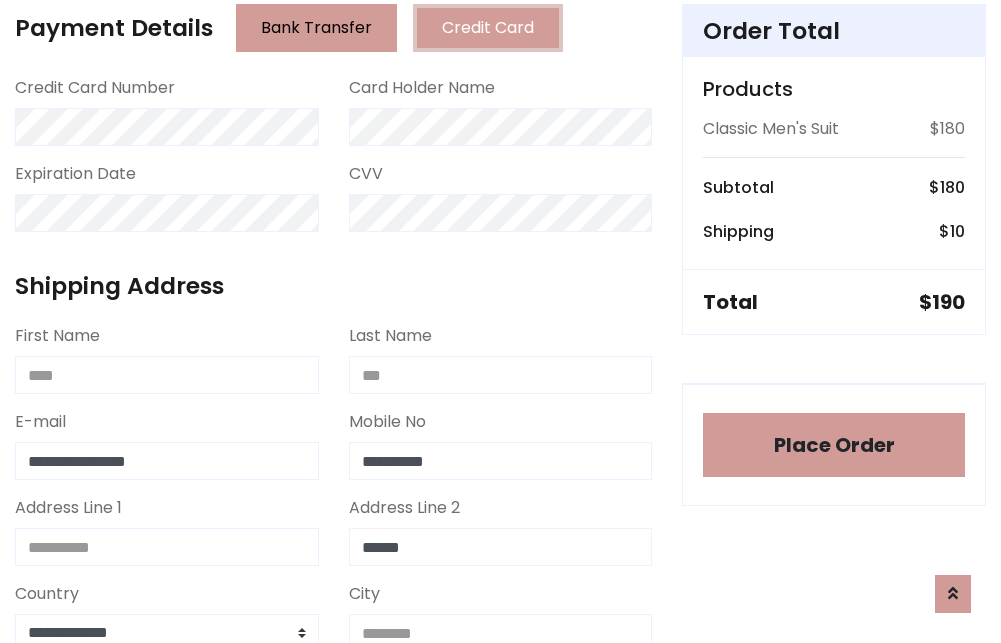type on "******" 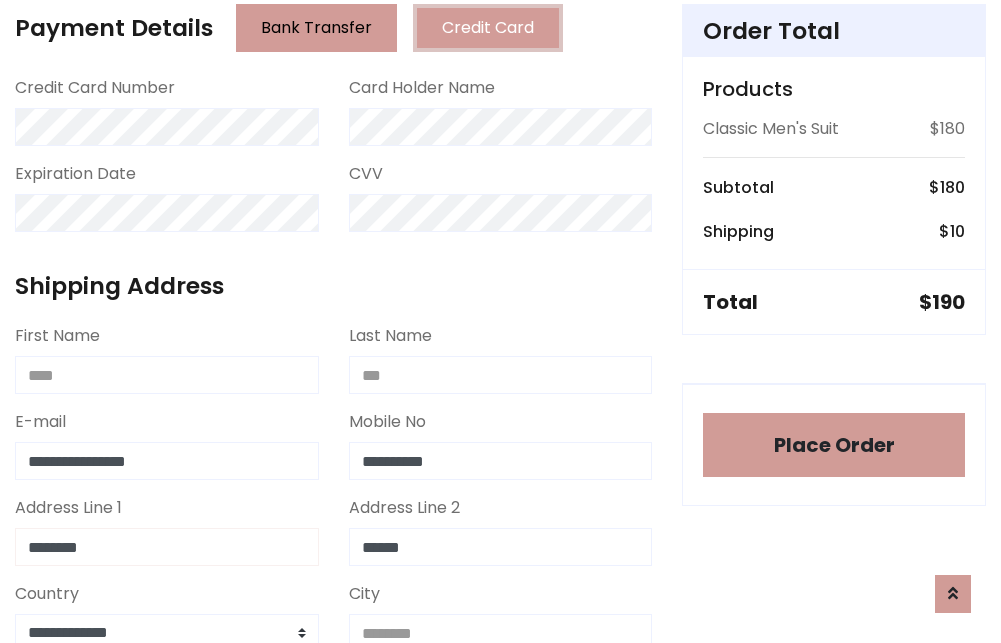 type on "********" 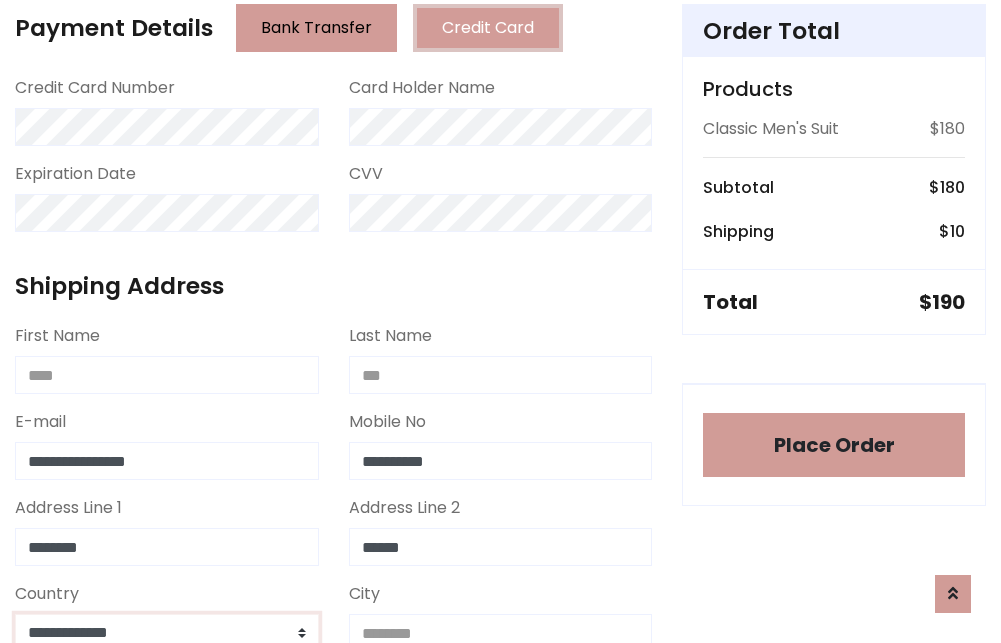 select on "*******" 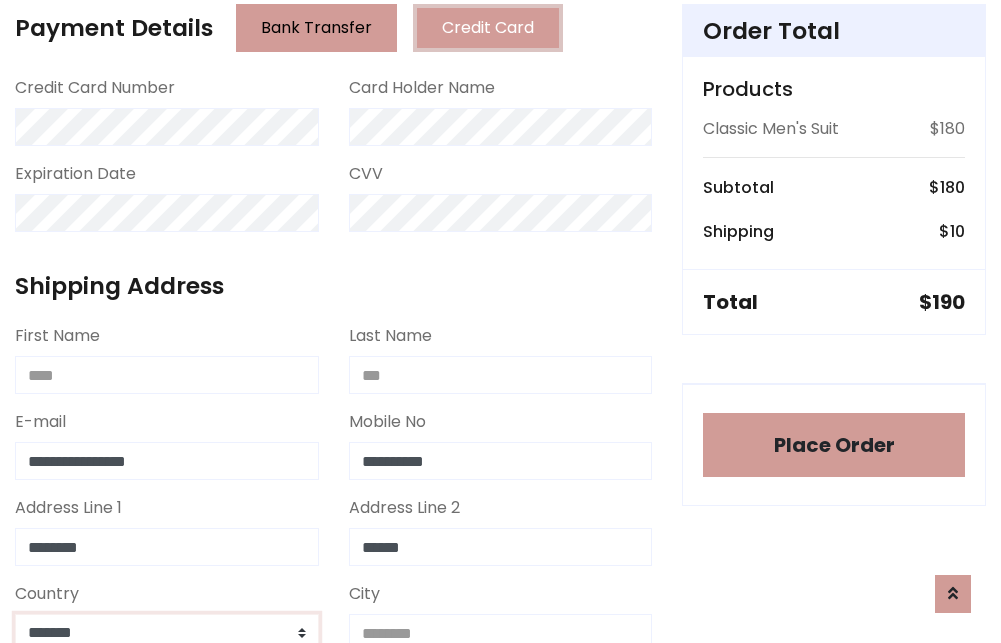 scroll, scrollTop: 583, scrollLeft: 0, axis: vertical 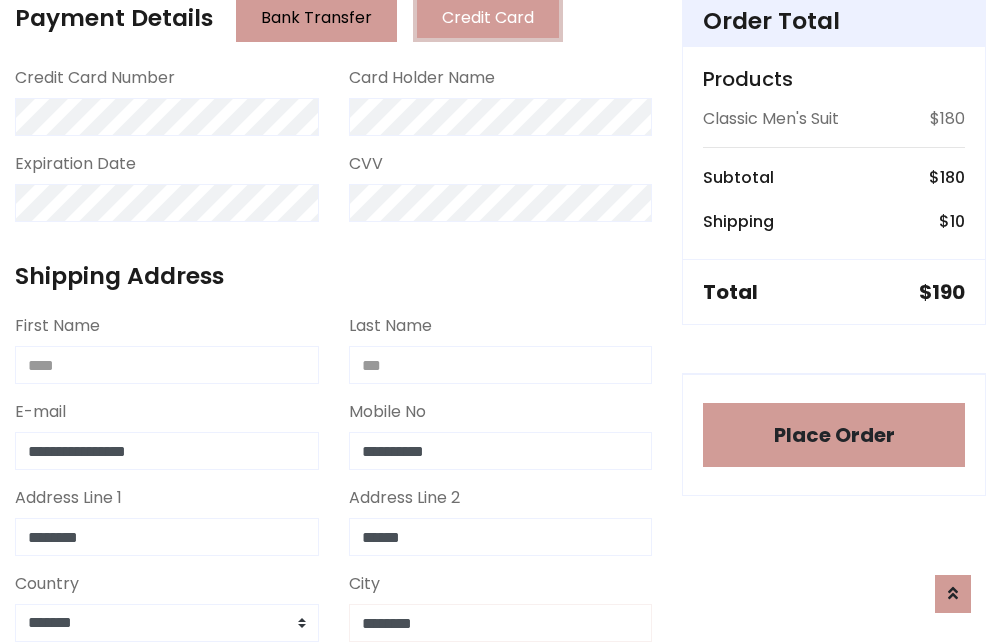 type on "********" 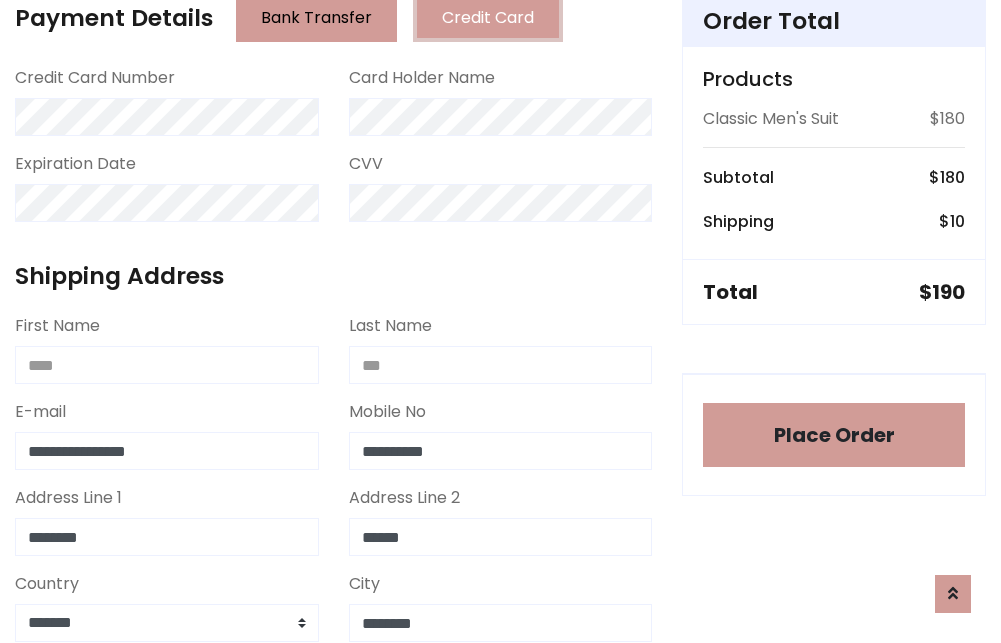 scroll, scrollTop: 971, scrollLeft: 0, axis: vertical 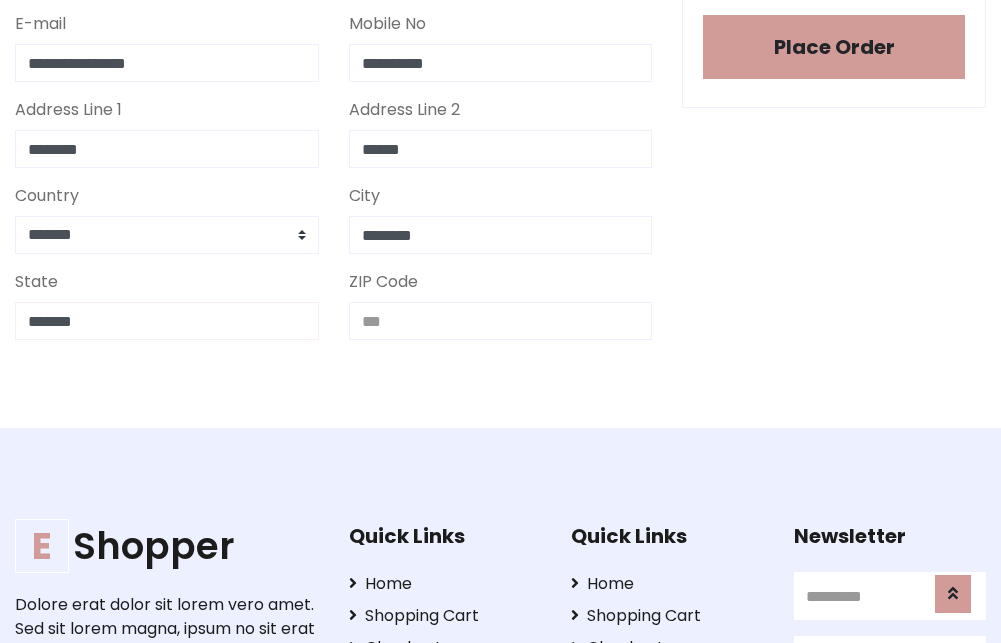 type on "*******" 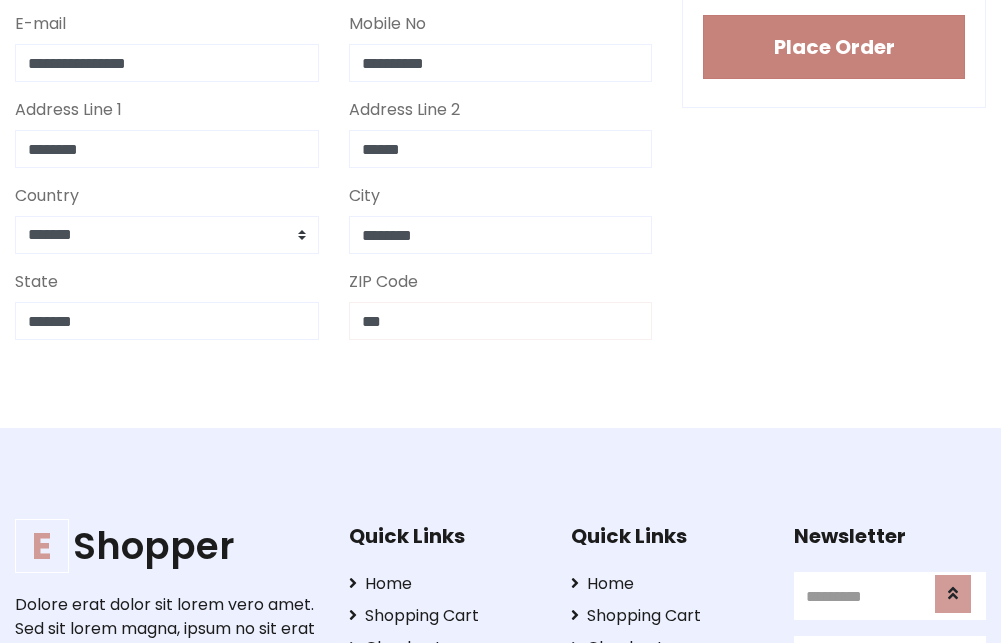 type on "***" 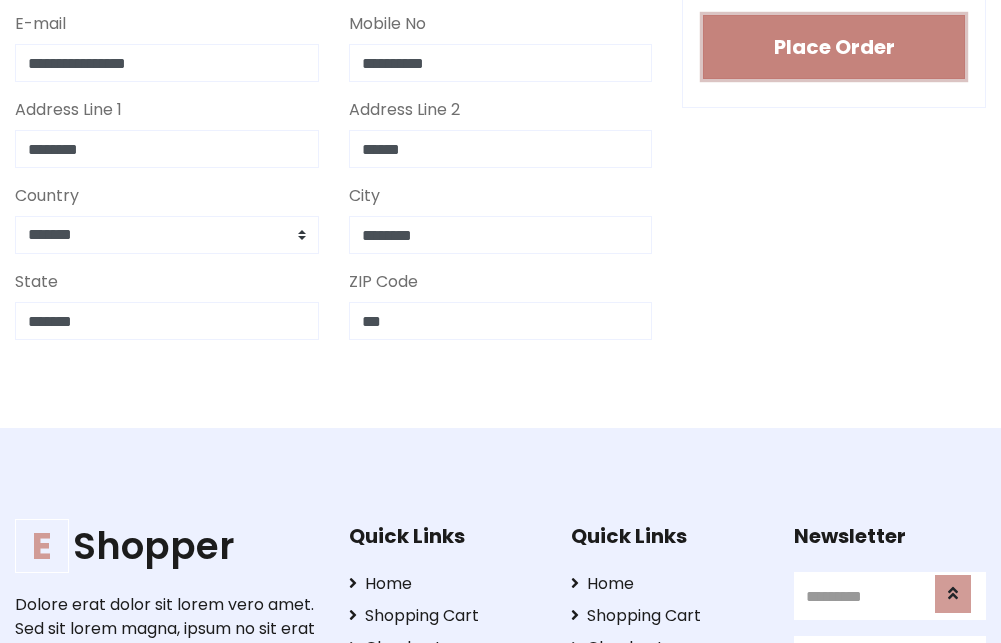 click on "Place Order" at bounding box center [834, 47] 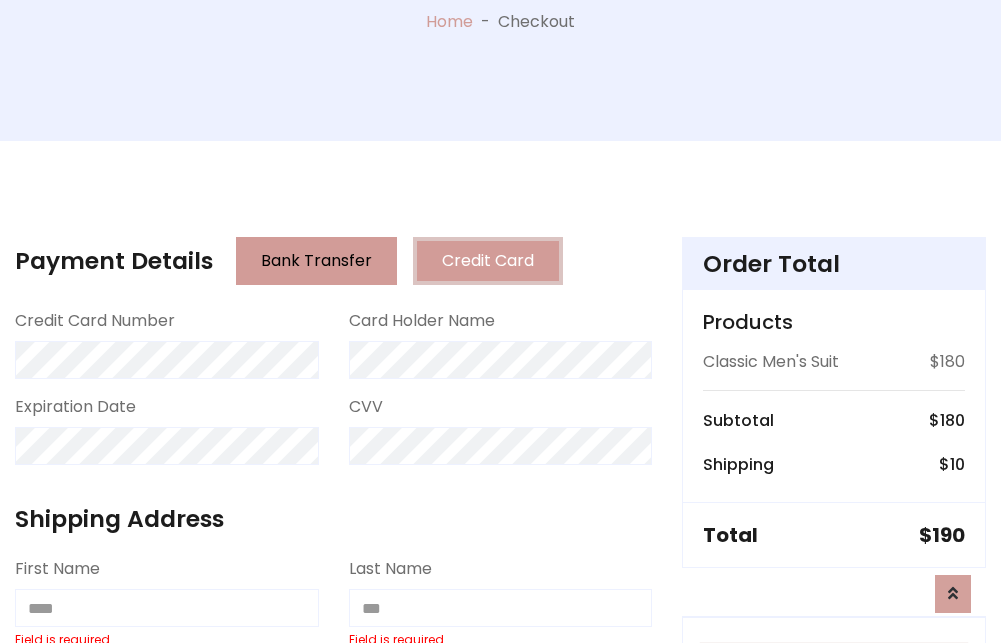 scroll, scrollTop: 0, scrollLeft: 0, axis: both 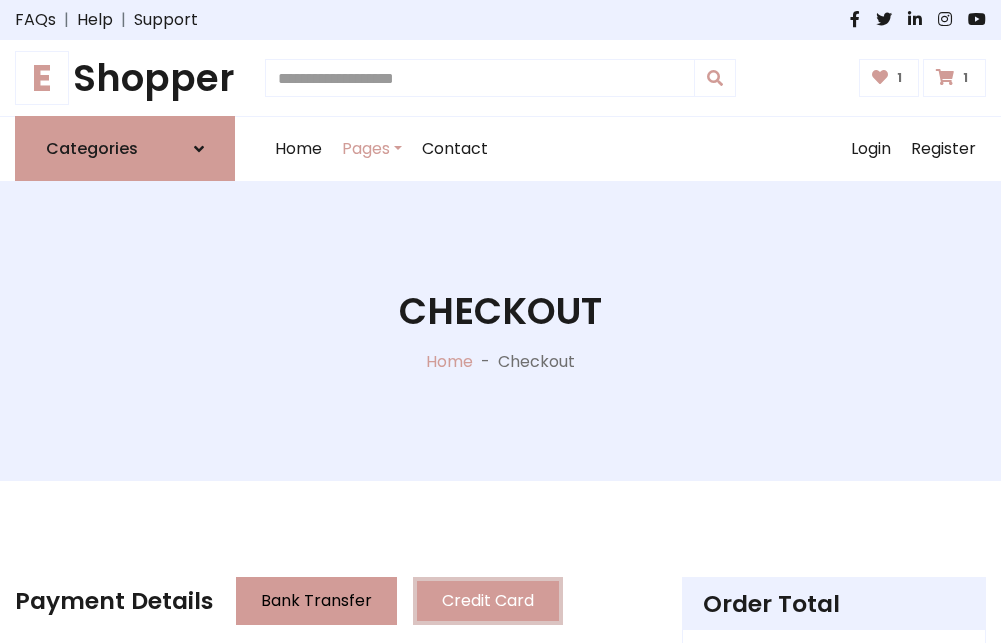 click on "E" at bounding box center [42, 78] 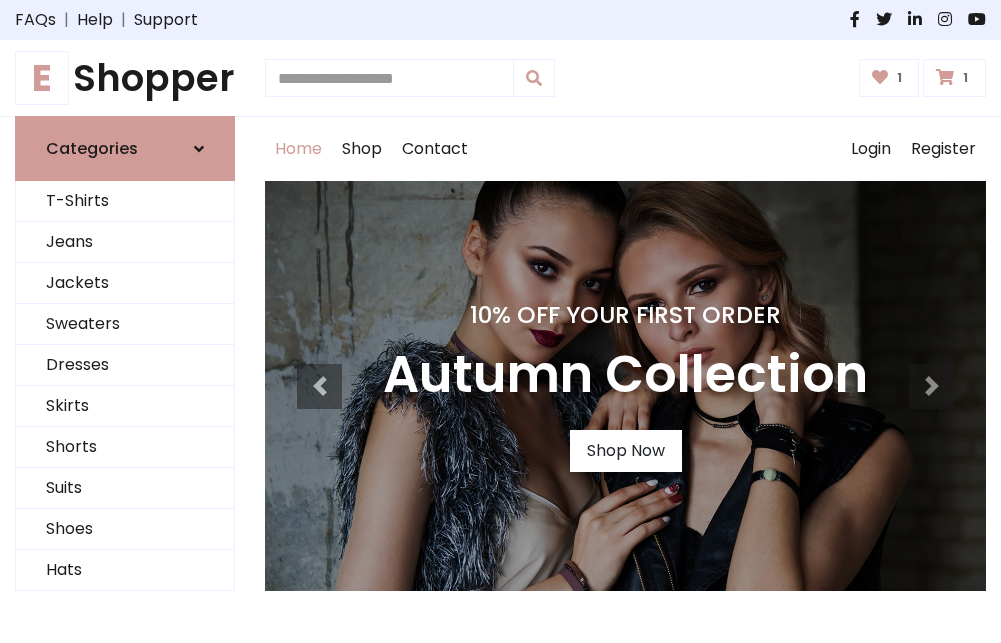 scroll, scrollTop: 0, scrollLeft: 0, axis: both 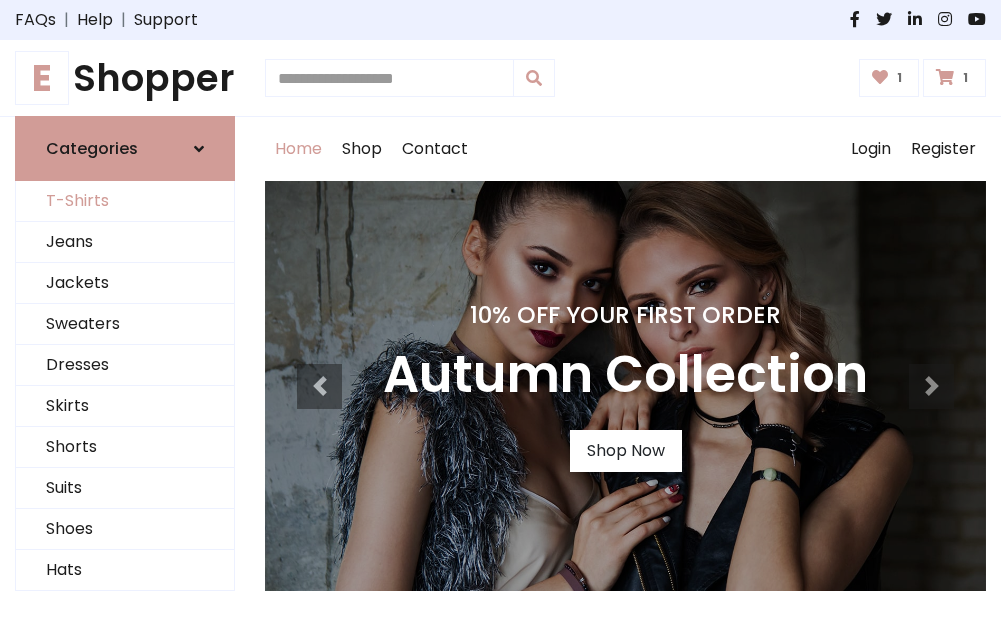 click on "T-Shirts" at bounding box center [125, 201] 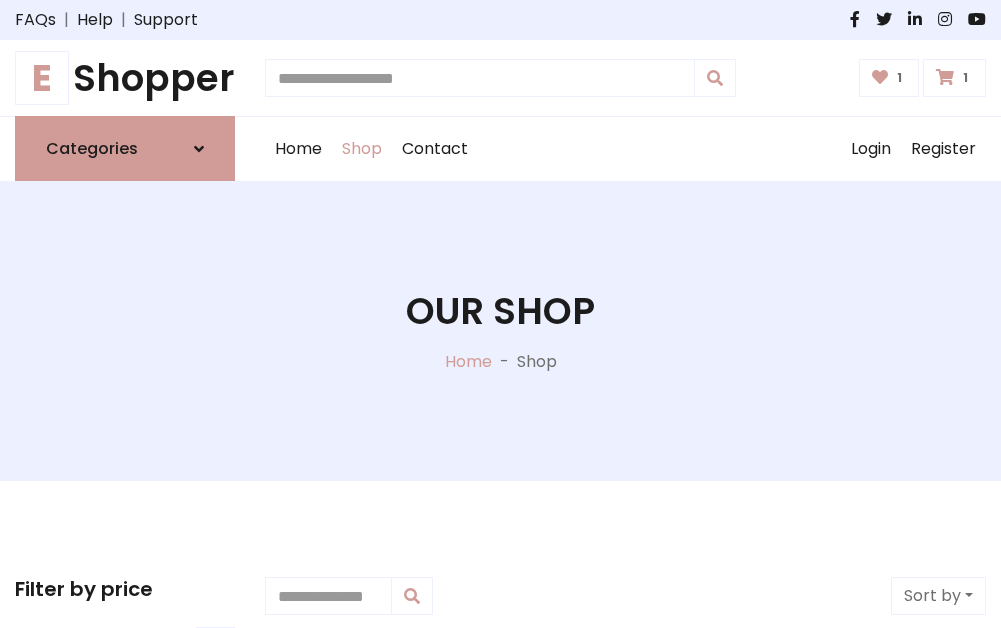 scroll, scrollTop: 0, scrollLeft: 0, axis: both 